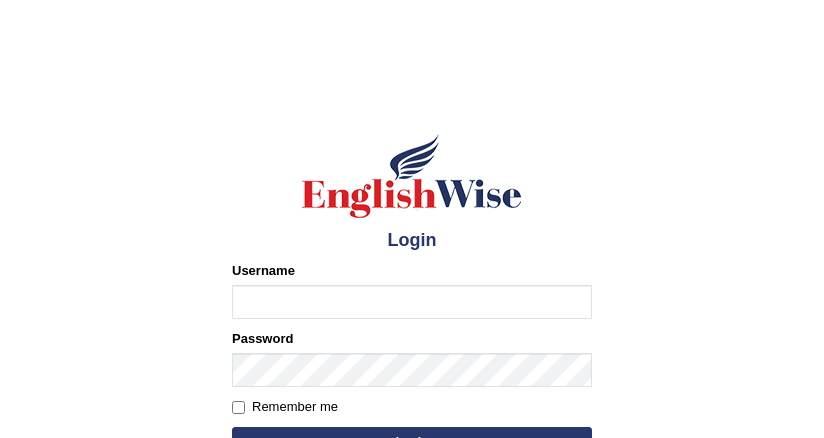 scroll, scrollTop: 0, scrollLeft: 0, axis: both 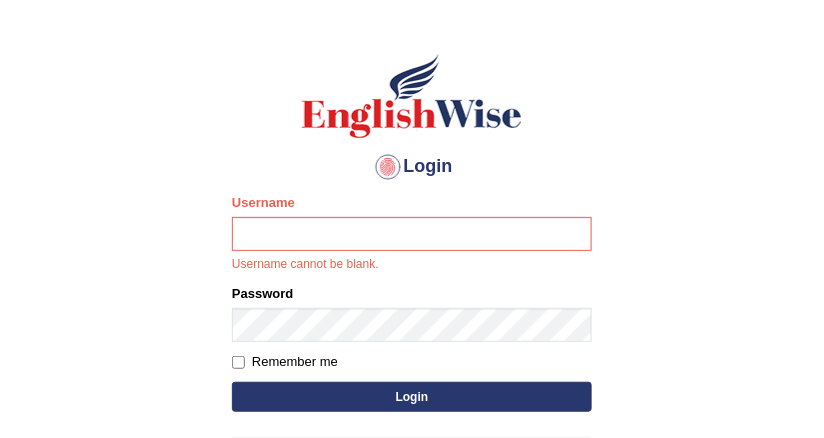 click on "Username" at bounding box center [412, 234] 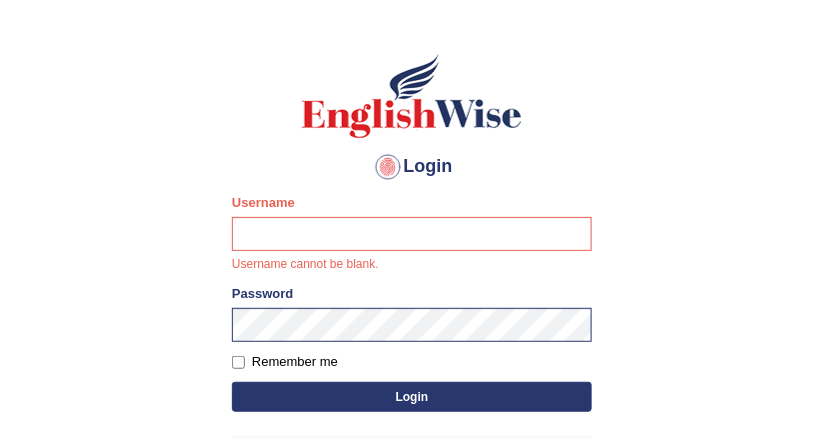 type on "DishaEw" 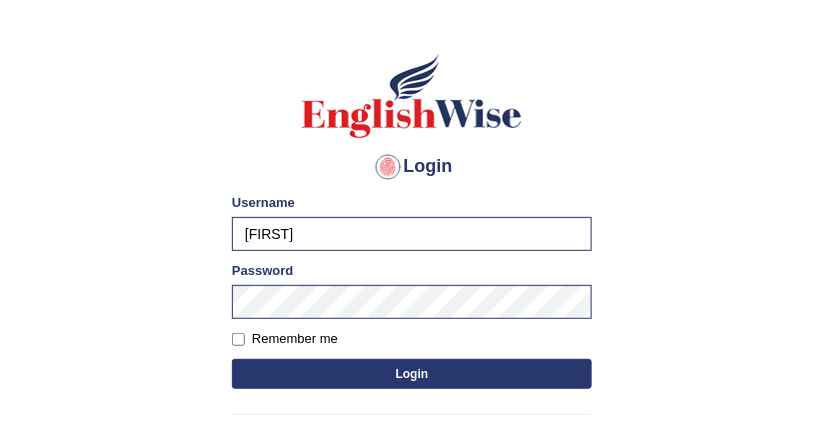 click on "Login" at bounding box center [412, 374] 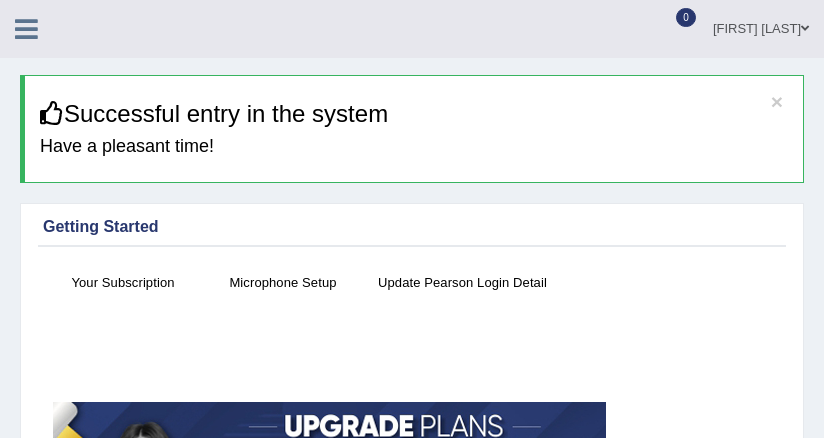 scroll, scrollTop: 0, scrollLeft: 0, axis: both 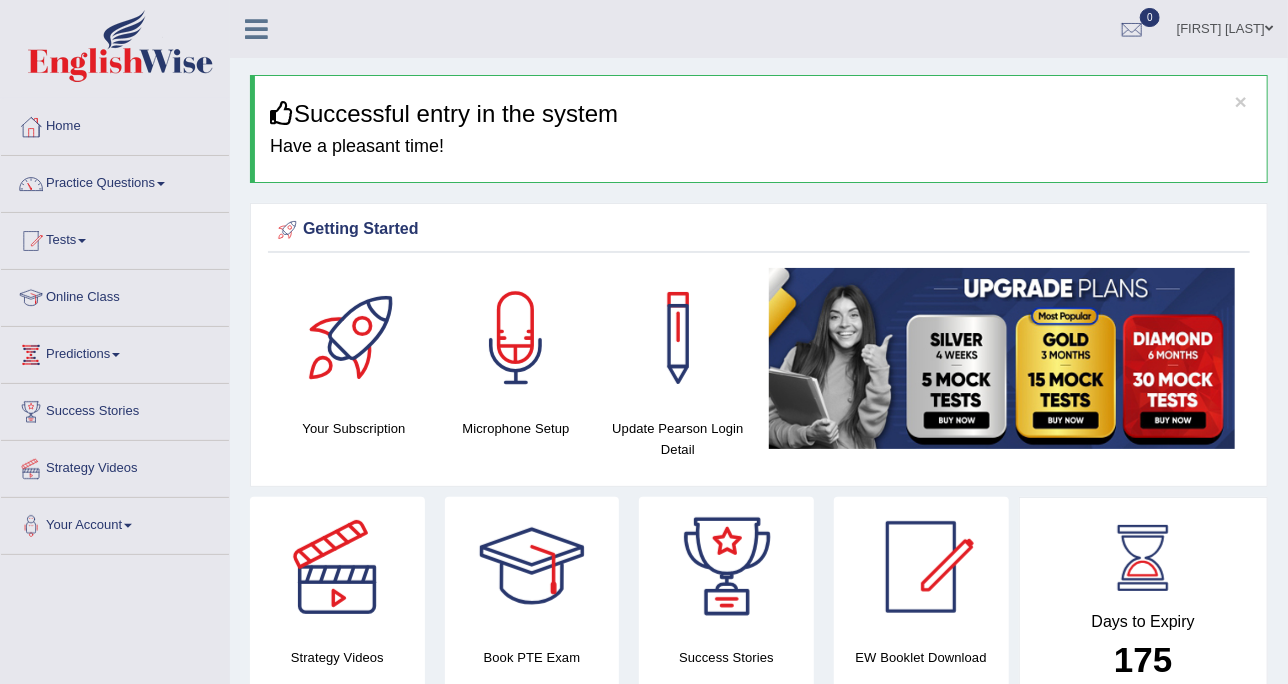drag, startPoint x: 818, startPoint y: 0, endPoint x: 684, endPoint y: 204, distance: 244.07376 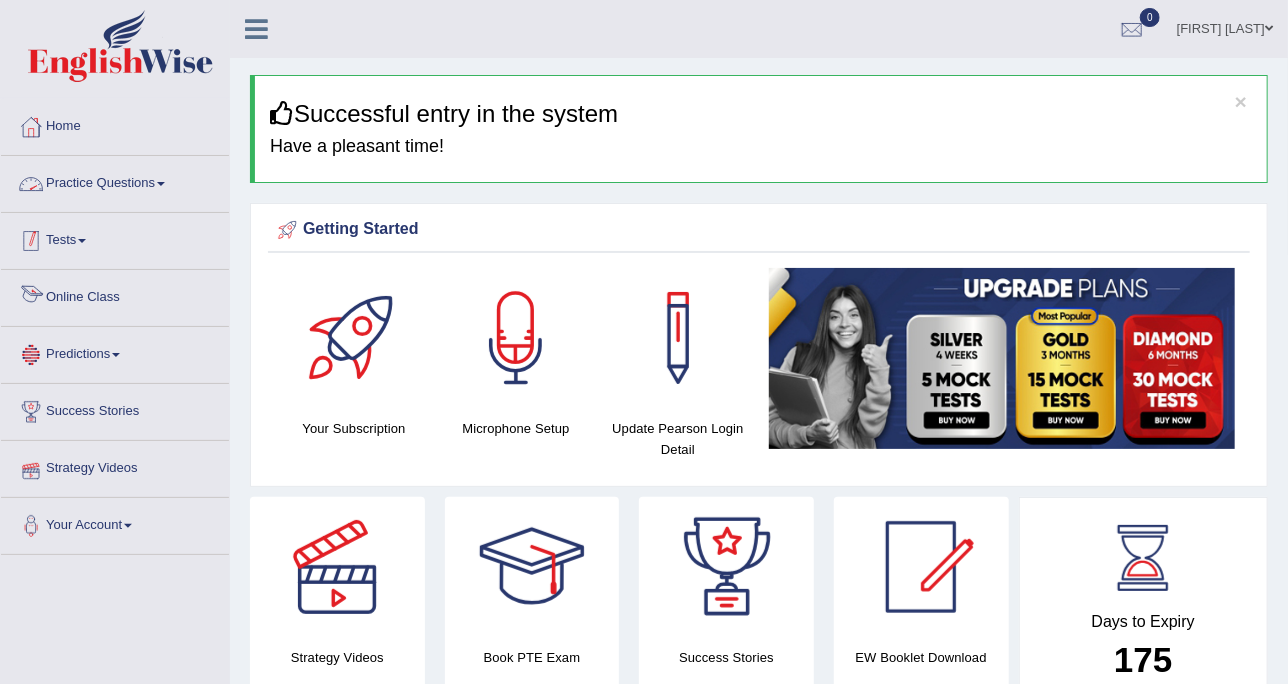 click on "Practice Questions" at bounding box center (115, 181) 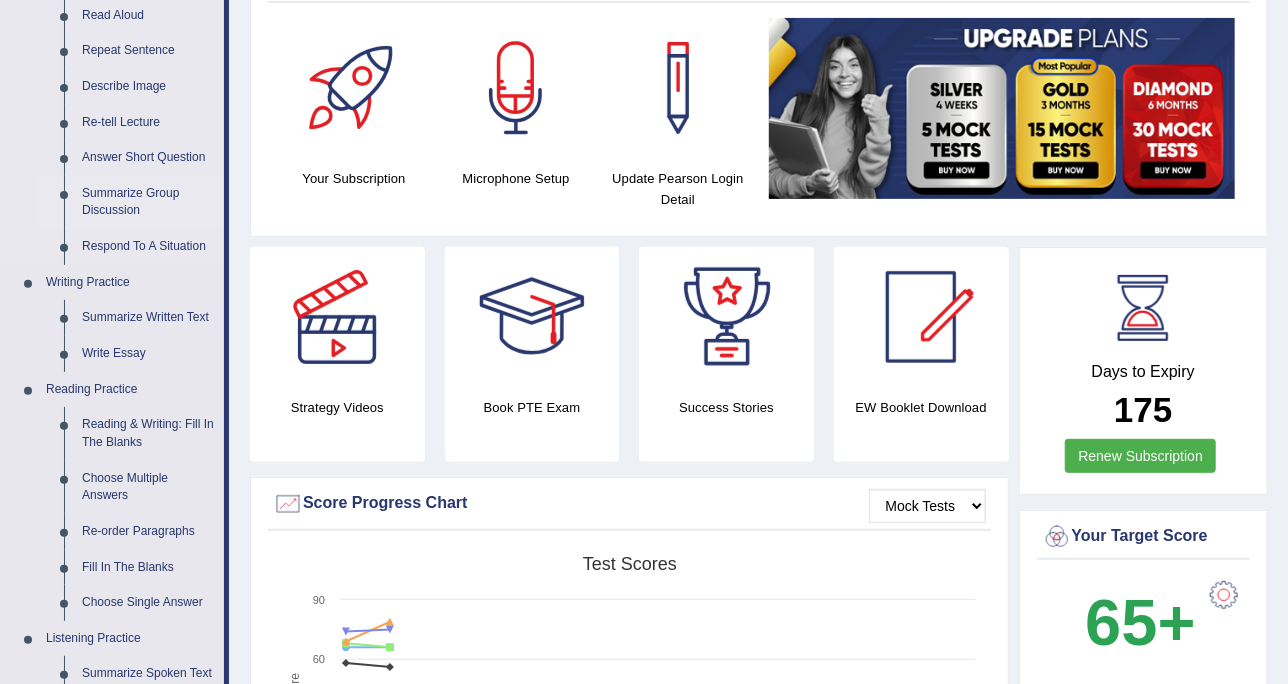 scroll, scrollTop: 375, scrollLeft: 0, axis: vertical 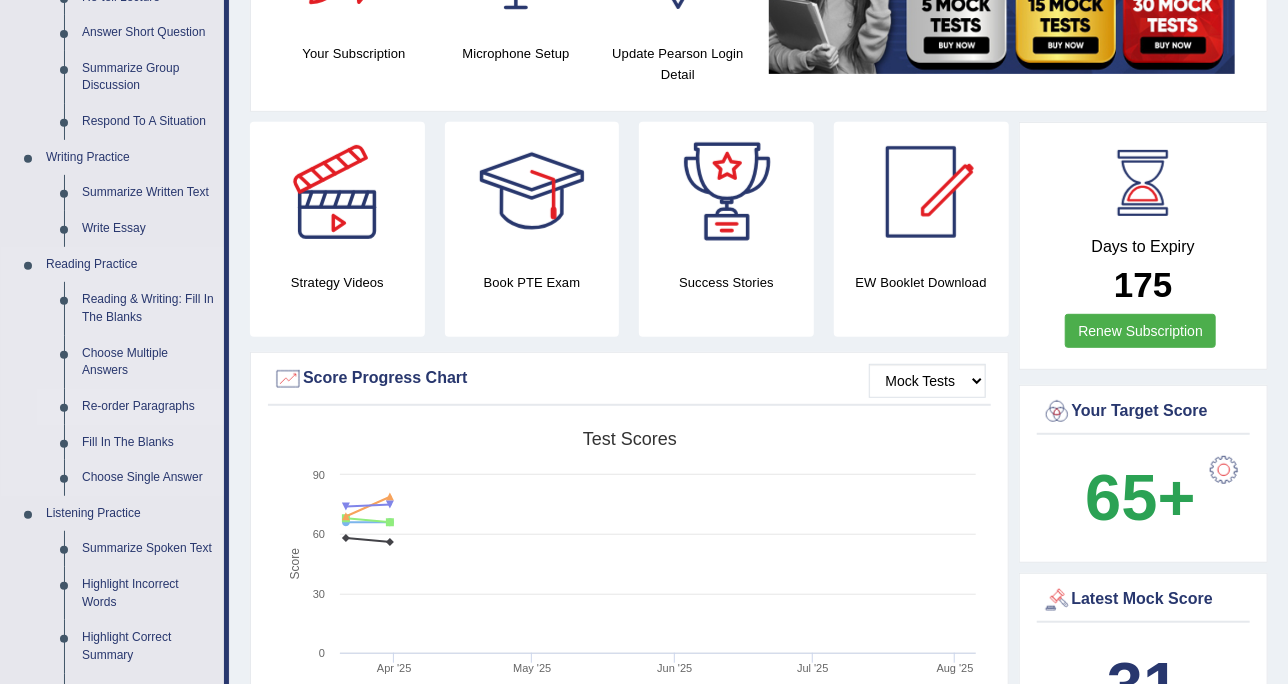 click on "Re-order Paragraphs" at bounding box center [148, 407] 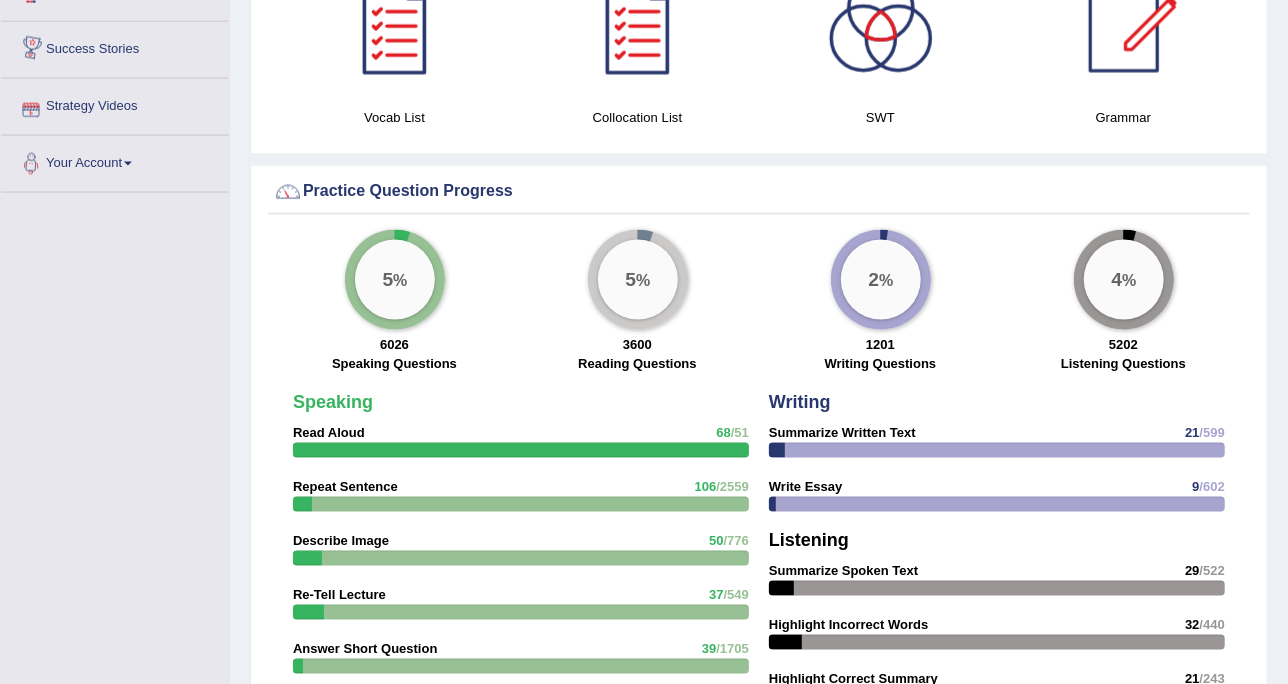 scroll, scrollTop: 1441, scrollLeft: 0, axis: vertical 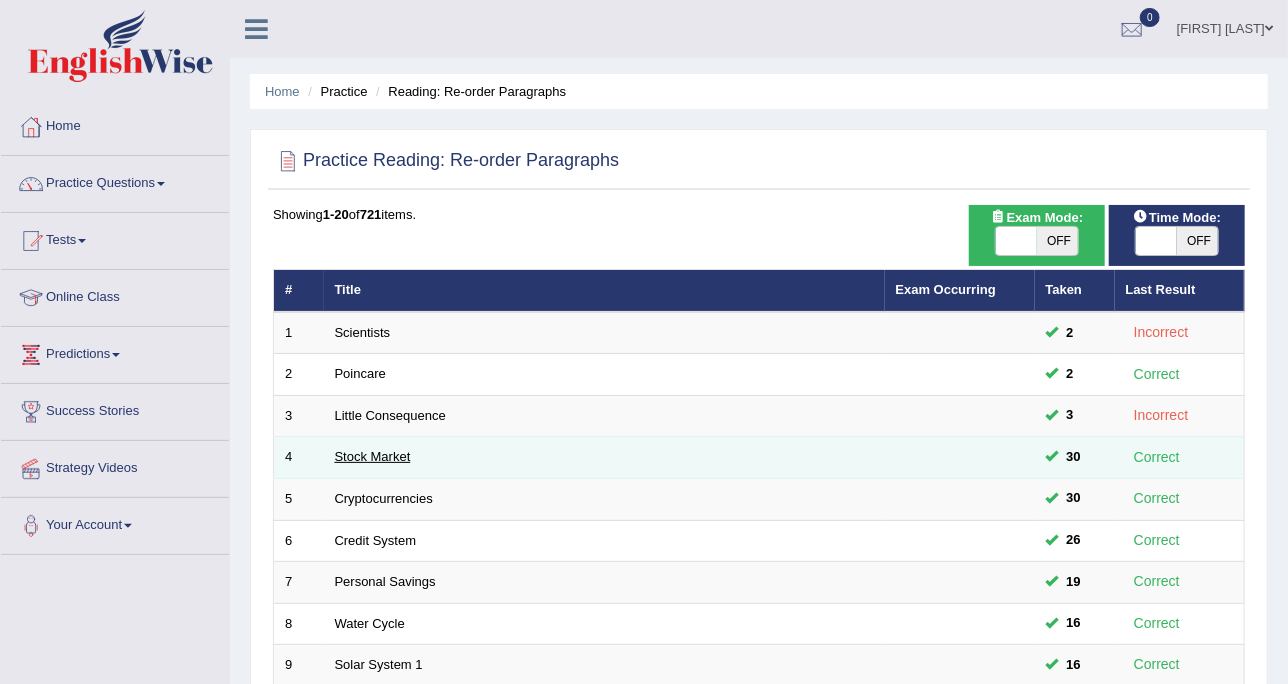 click on "Stock Market" at bounding box center [373, 456] 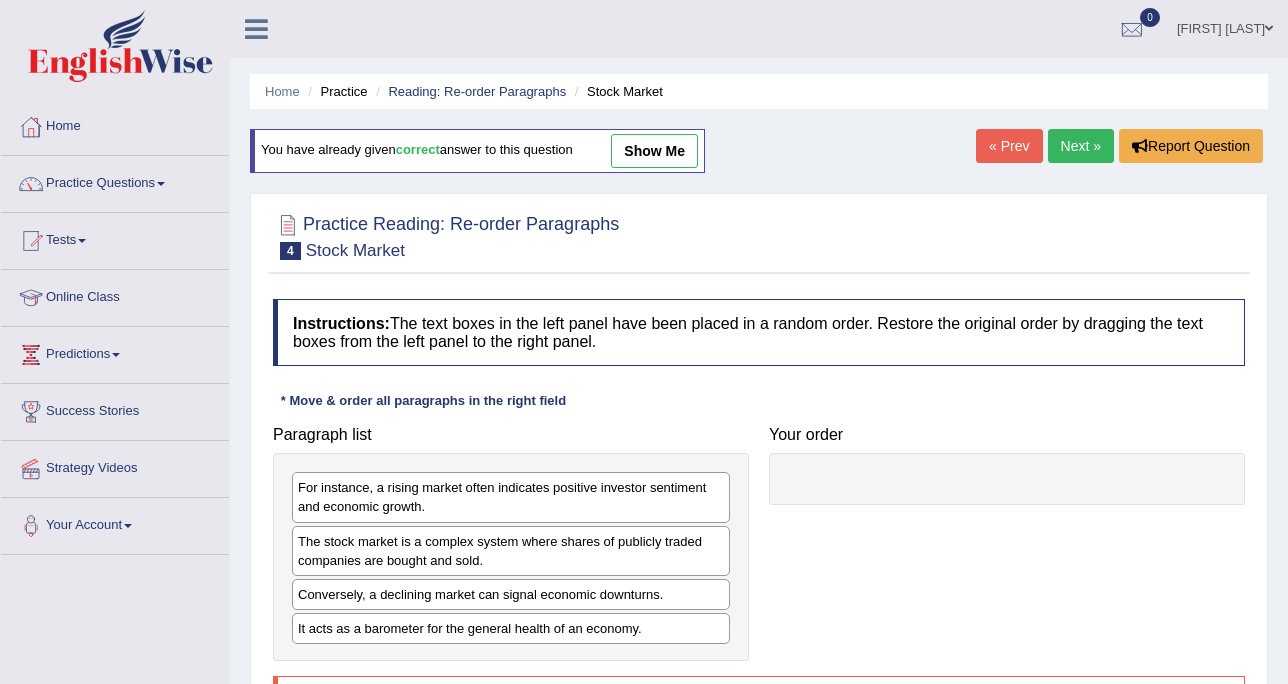 scroll, scrollTop: 92, scrollLeft: 0, axis: vertical 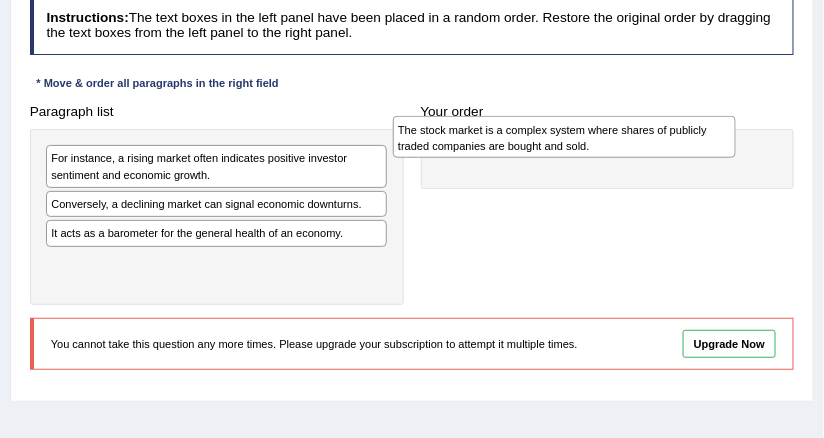 drag, startPoint x: 351, startPoint y: 213, endPoint x: 797, endPoint y: 166, distance: 448.46964 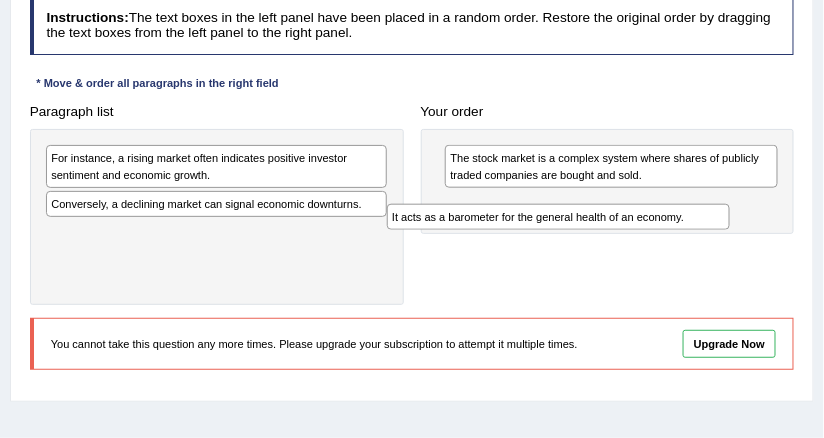 drag, startPoint x: 375, startPoint y: 220, endPoint x: 781, endPoint y: 227, distance: 406.06033 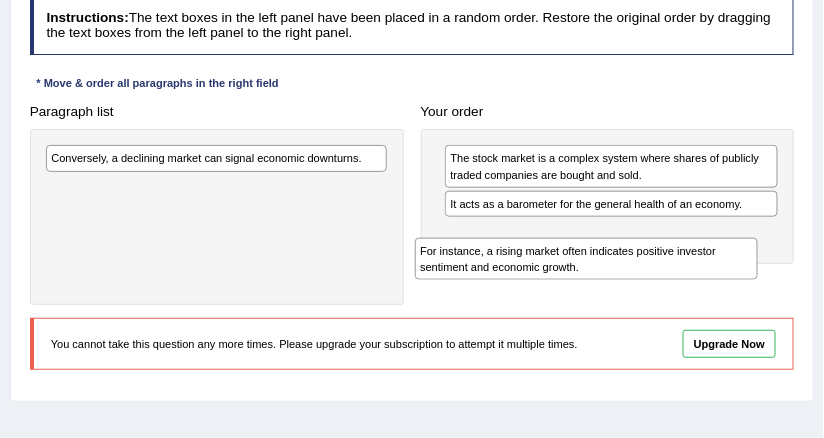 drag, startPoint x: 238, startPoint y: 153, endPoint x: 685, endPoint y: 261, distance: 459.86194 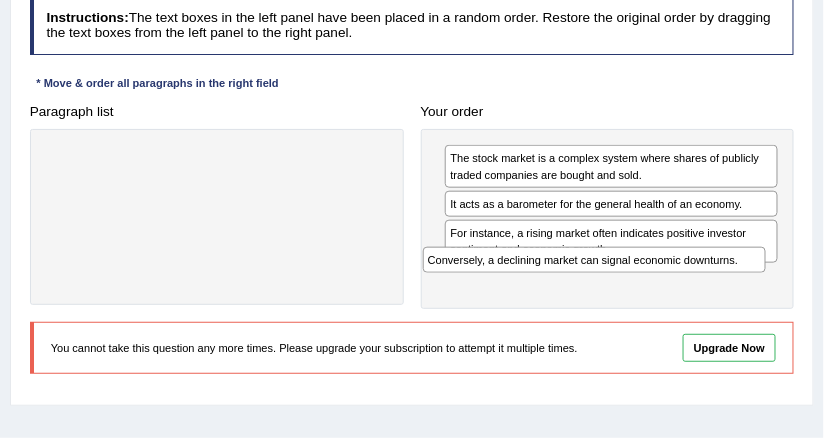 drag, startPoint x: 333, startPoint y: 161, endPoint x: 784, endPoint y: 288, distance: 468.54028 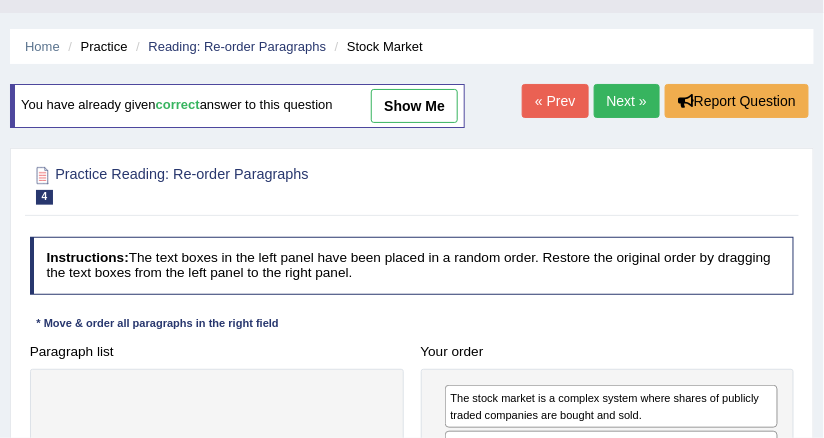 scroll, scrollTop: 0, scrollLeft: 0, axis: both 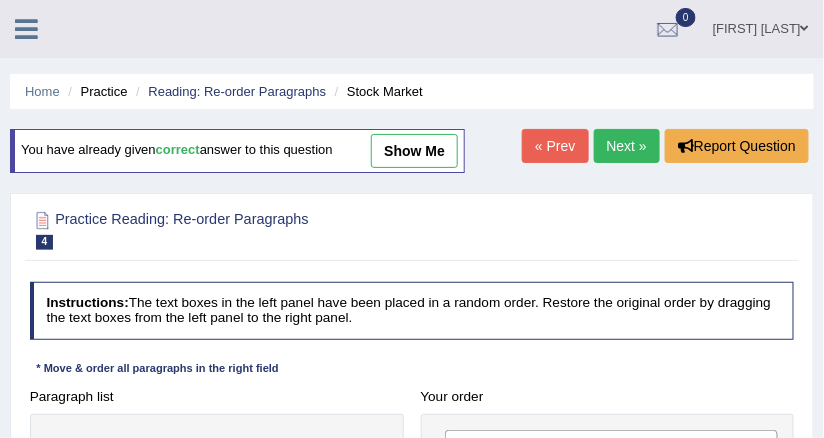 click on "Next »" at bounding box center (627, 146) 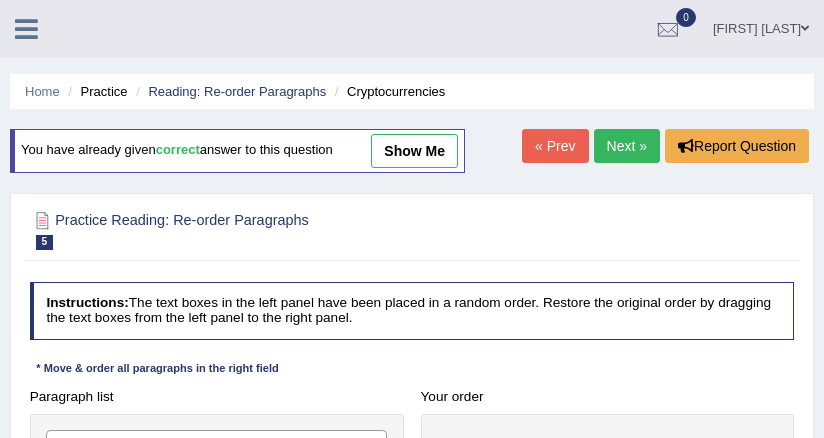 scroll, scrollTop: 400, scrollLeft: 0, axis: vertical 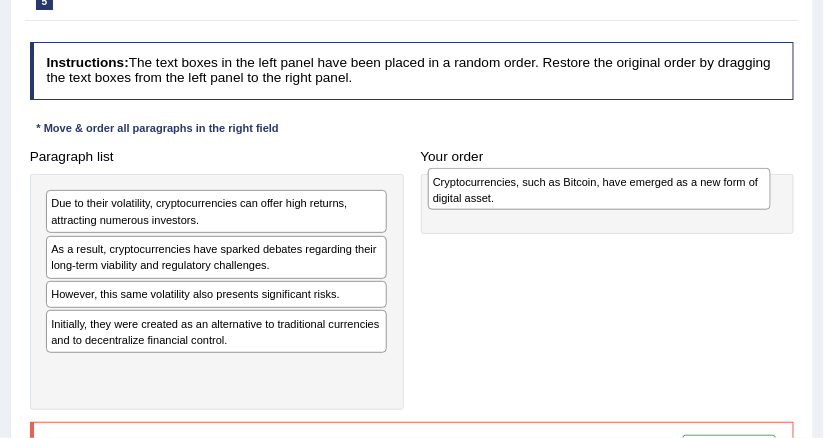 drag, startPoint x: 237, startPoint y: 267, endPoint x: 691, endPoint y: 206, distance: 458.07968 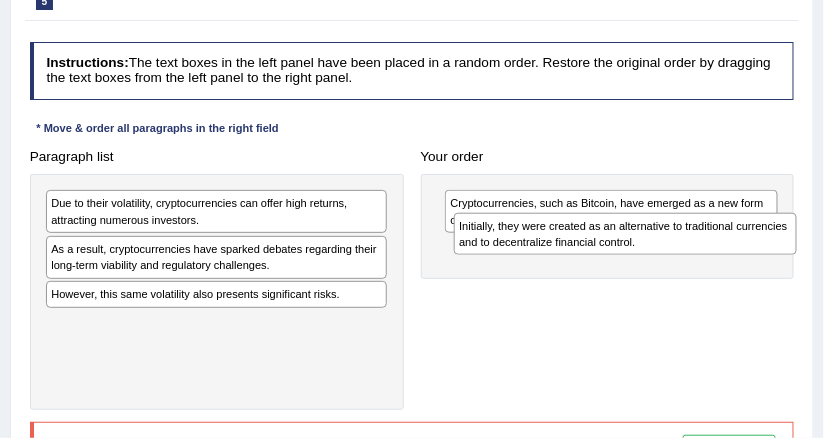drag, startPoint x: 221, startPoint y: 327, endPoint x: 681, endPoint y: 252, distance: 466.07404 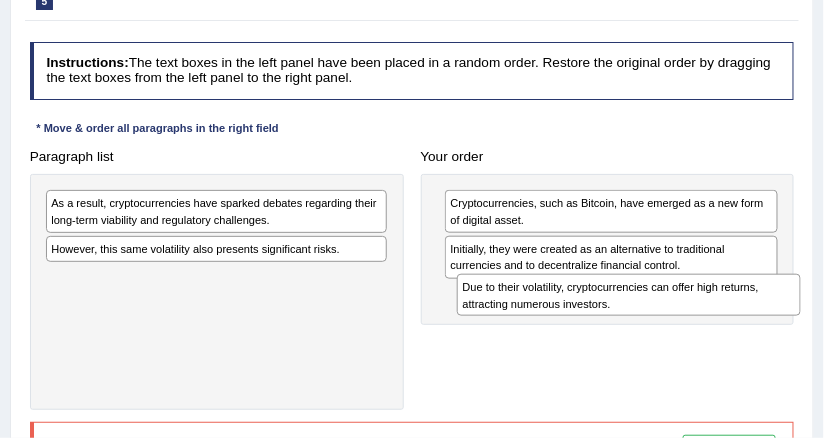 drag, startPoint x: 72, startPoint y: 205, endPoint x: 561, endPoint y: 312, distance: 500.56967 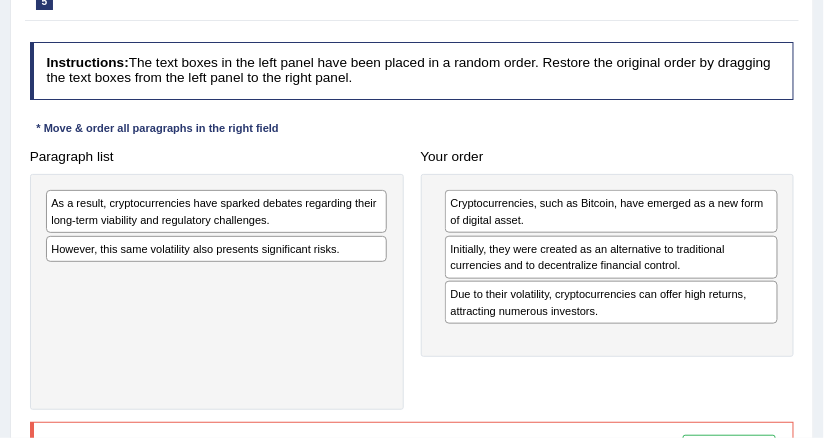 click on "Your order" at bounding box center [608, 157] 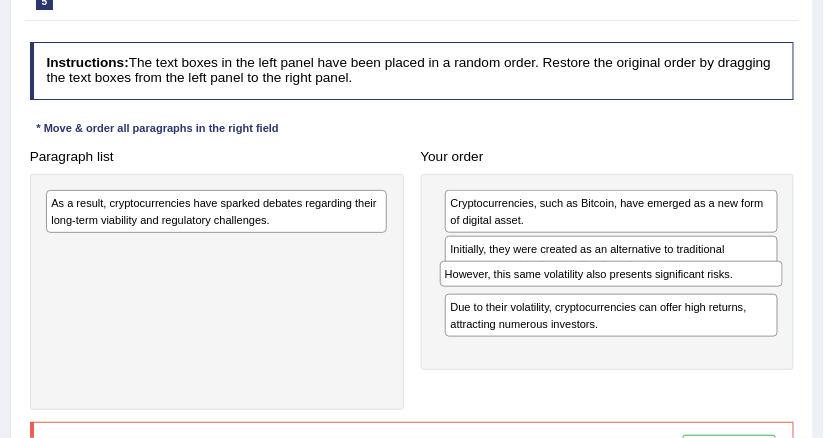 drag, startPoint x: 354, startPoint y: 237, endPoint x: 821, endPoint y: 284, distance: 469.35913 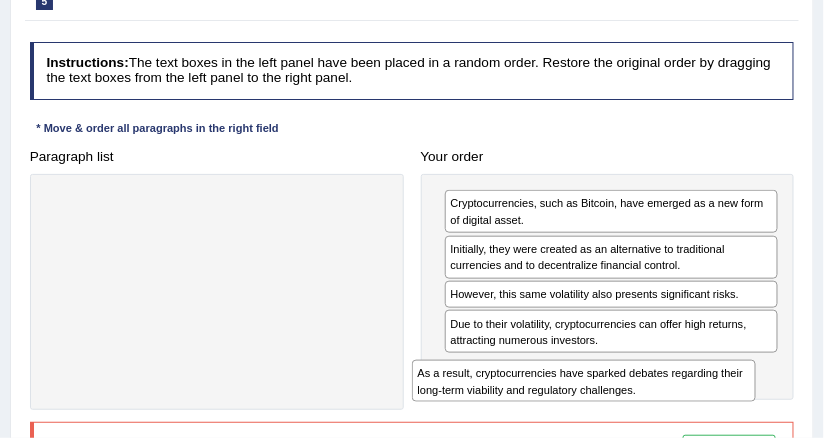 drag, startPoint x: 332, startPoint y: 214, endPoint x: 788, endPoint y: 398, distance: 491.7235 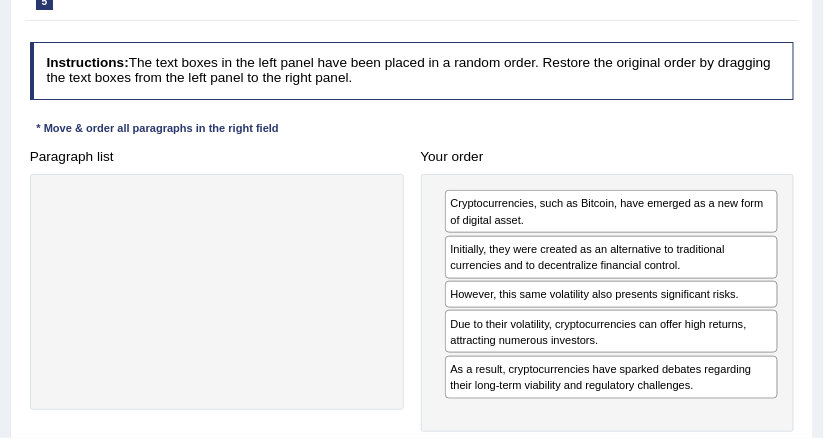 scroll, scrollTop: 320, scrollLeft: 0, axis: vertical 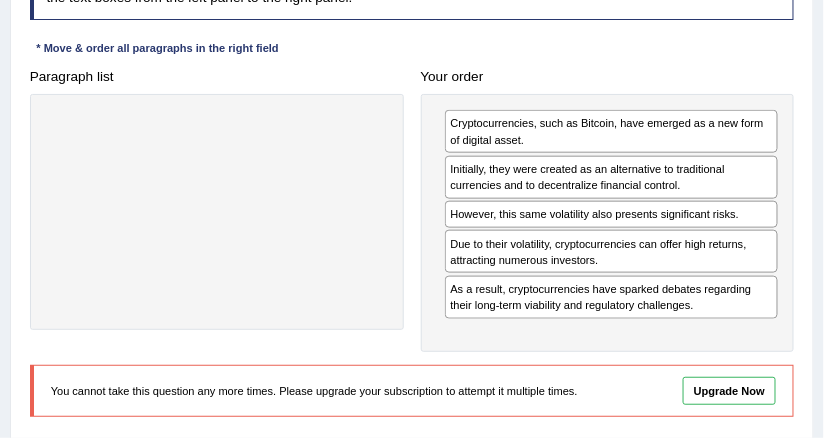 click on "Due to their volatility, cryptocurrencies can offer high returns, attracting numerous investors." at bounding box center (611, 251) 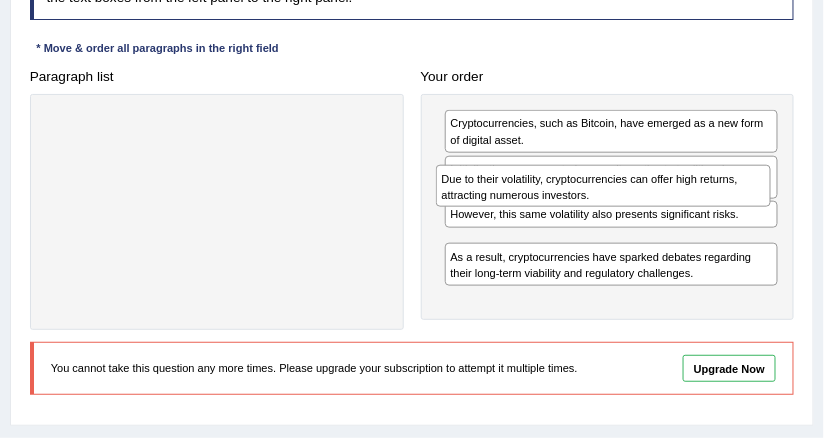 drag, startPoint x: 497, startPoint y: 256, endPoint x: 493, endPoint y: 212, distance: 44.181442 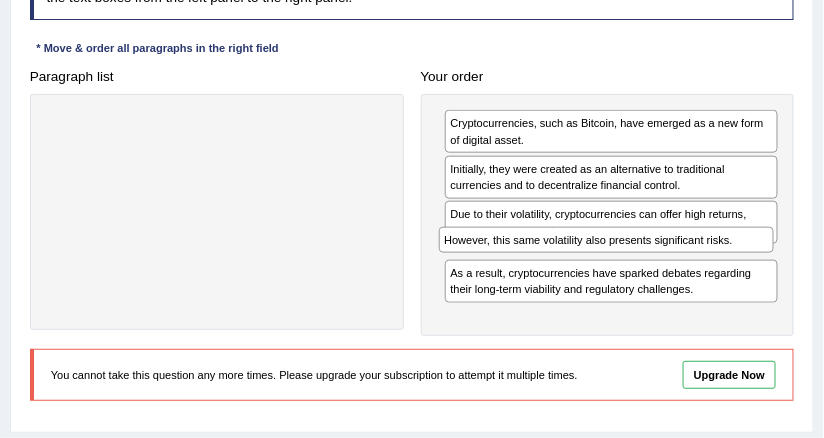drag, startPoint x: 495, startPoint y: 209, endPoint x: 494, endPoint y: 269, distance: 60.00833 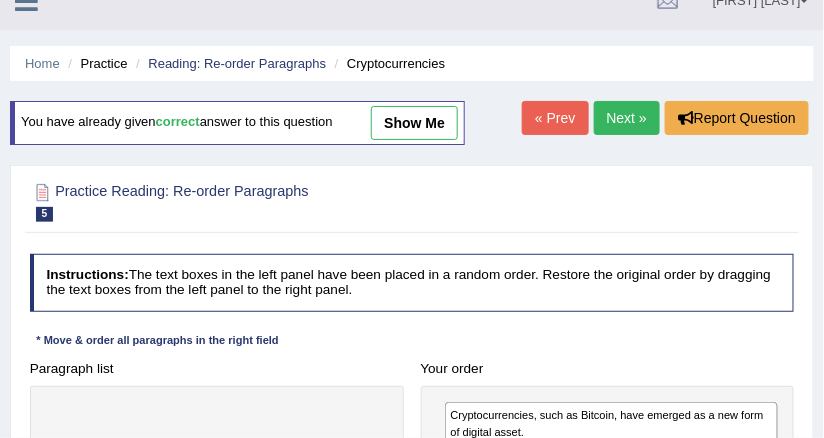 scroll, scrollTop: 0, scrollLeft: 0, axis: both 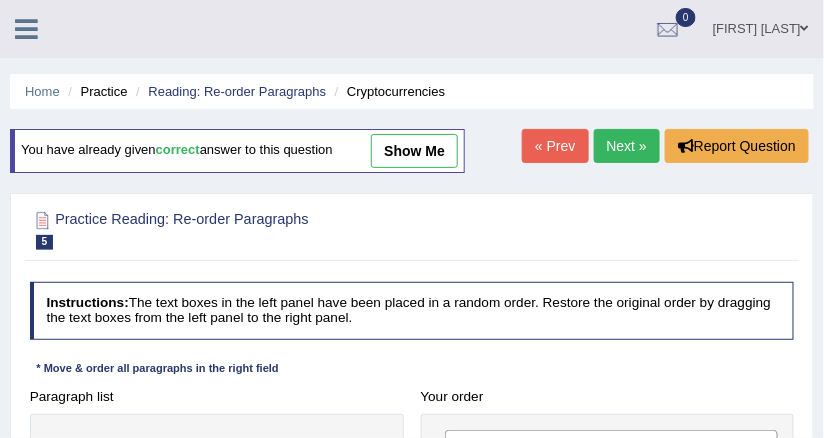 click on "Next »" at bounding box center [627, 146] 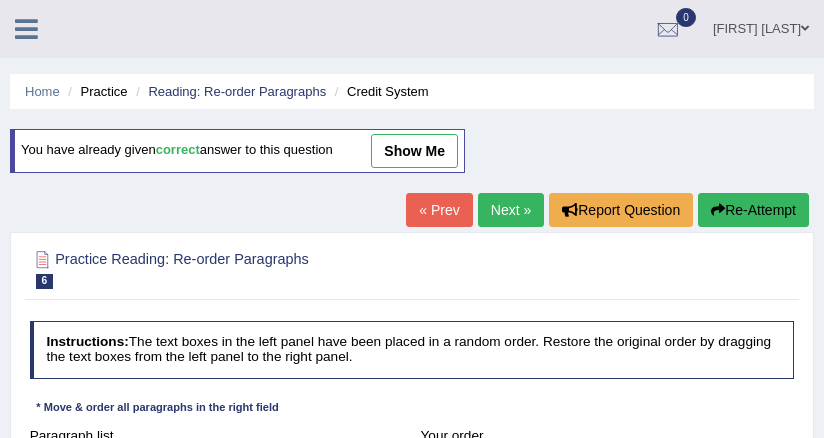 scroll, scrollTop: 0, scrollLeft: 0, axis: both 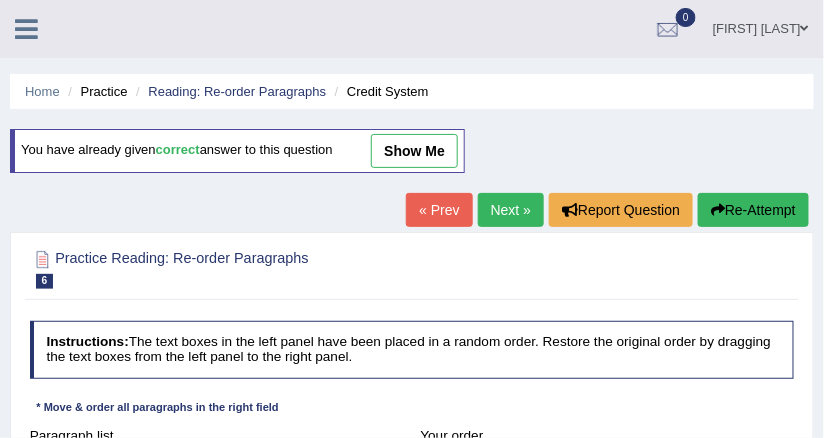 click on "« Prev" at bounding box center (439, 210) 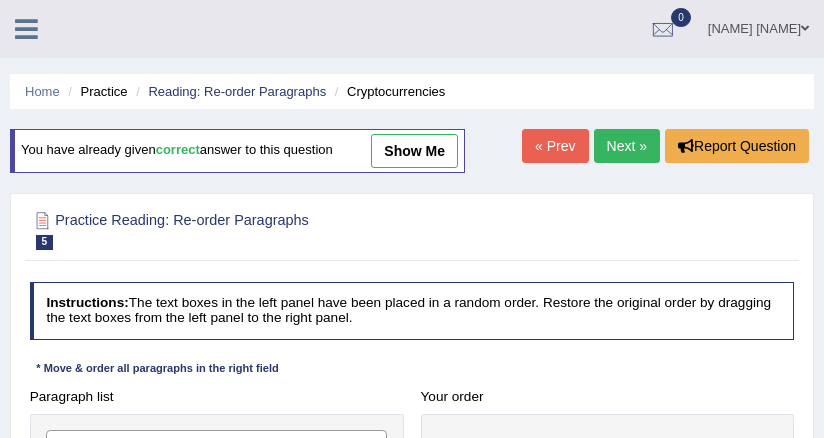 scroll, scrollTop: 218, scrollLeft: 0, axis: vertical 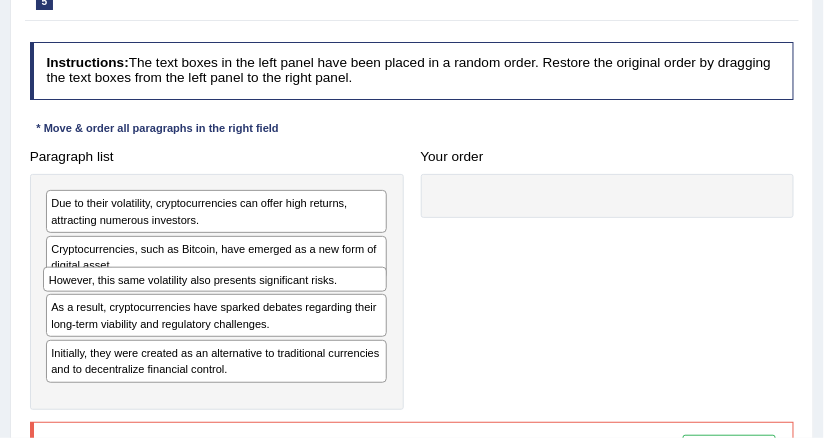 drag, startPoint x: 193, startPoint y: 333, endPoint x: 195, endPoint y: 298, distance: 35.057095 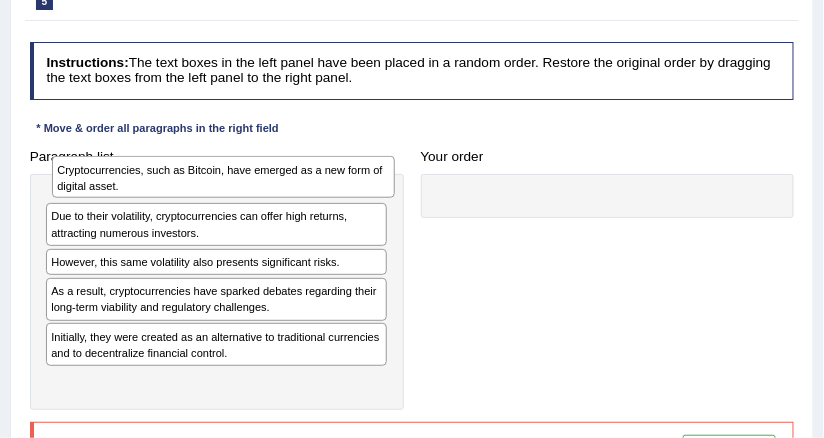 drag, startPoint x: 154, startPoint y: 247, endPoint x: 169, endPoint y: 158, distance: 90.255196 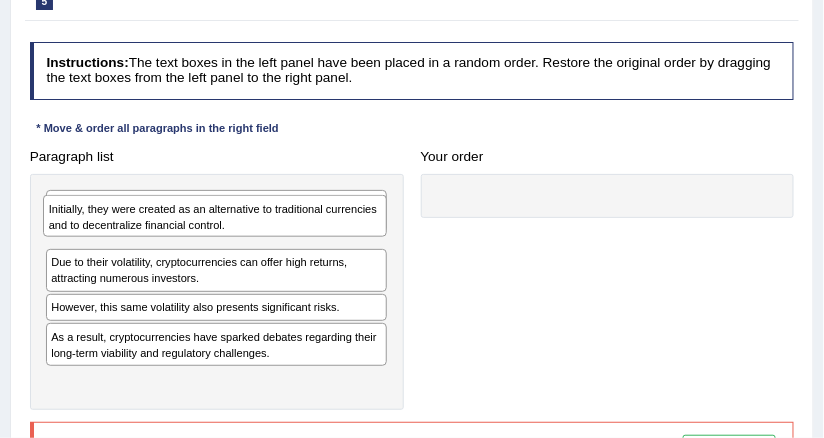 drag, startPoint x: 121, startPoint y: 377, endPoint x: 114, endPoint y: 243, distance: 134.18271 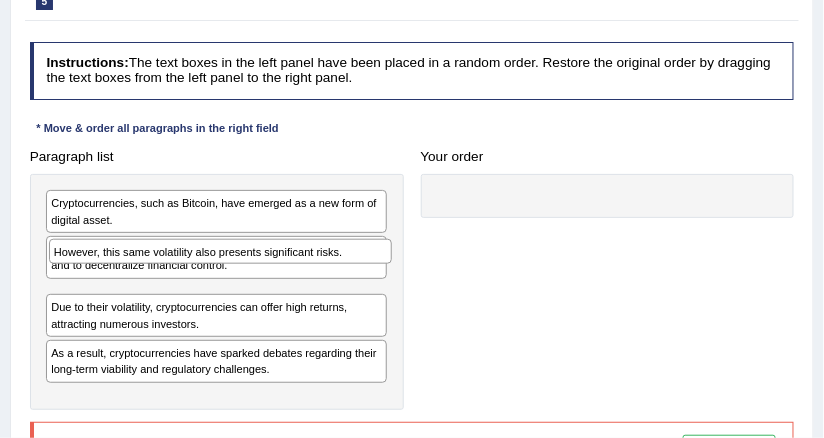 drag, startPoint x: 140, startPoint y: 337, endPoint x: 148, endPoint y: 270, distance: 67.47592 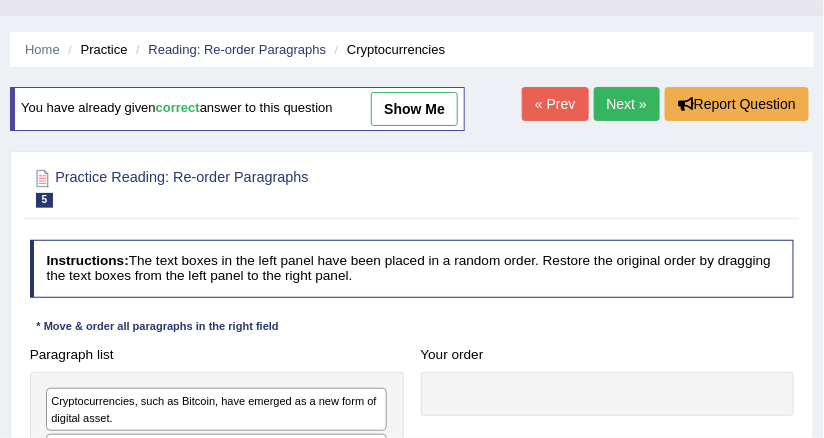 scroll, scrollTop: 0, scrollLeft: 0, axis: both 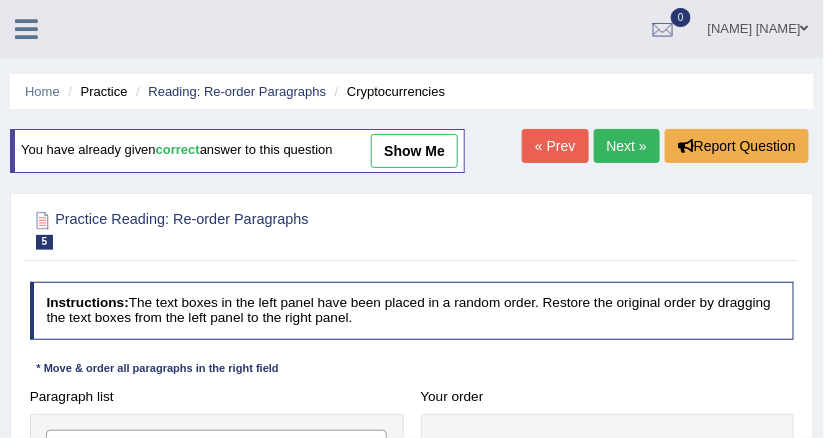 click on "Next »" at bounding box center [627, 146] 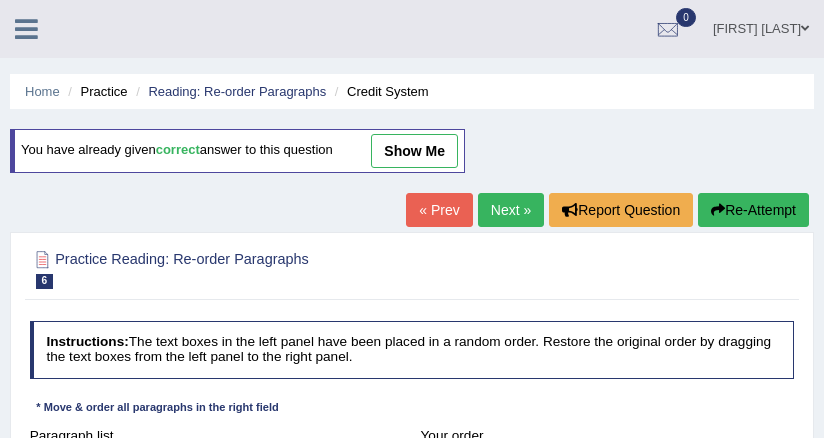 scroll, scrollTop: 0, scrollLeft: 0, axis: both 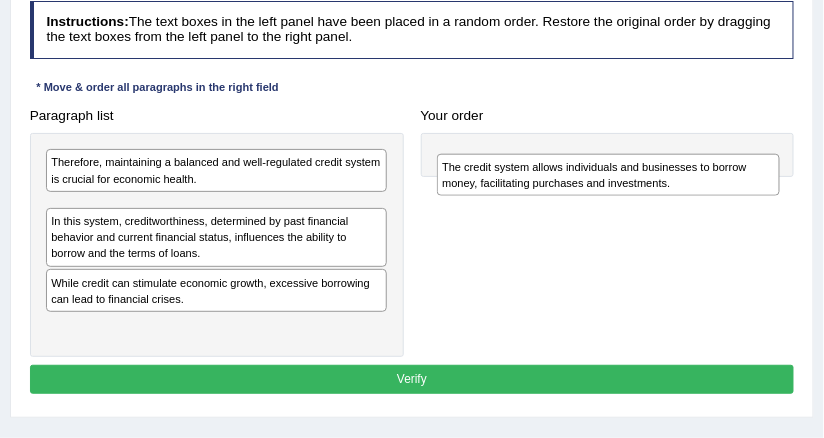drag, startPoint x: 277, startPoint y: 217, endPoint x: 743, endPoint y: 186, distance: 467.02997 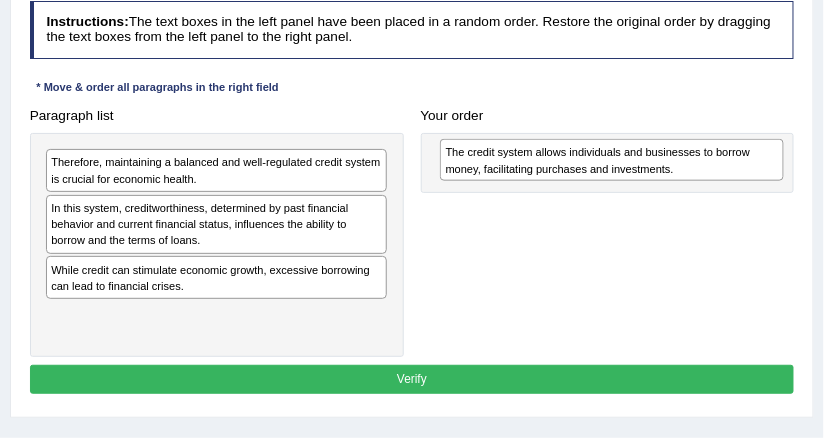 drag, startPoint x: 230, startPoint y: 218, endPoint x: 711, endPoint y: 170, distance: 483.38907 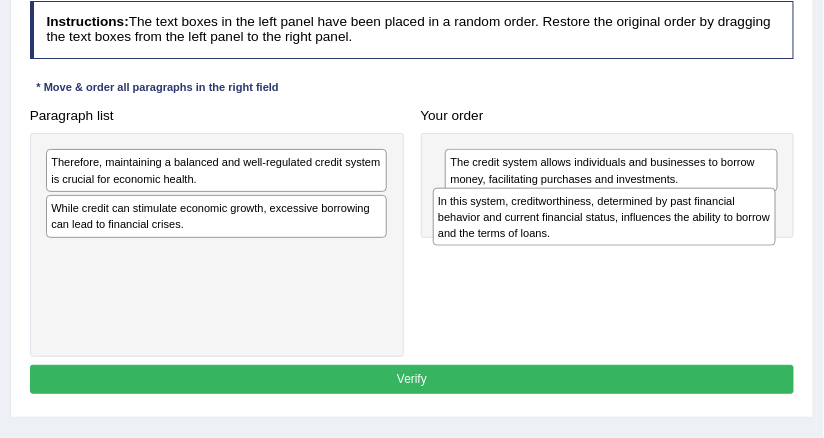 drag, startPoint x: 234, startPoint y: 215, endPoint x: 703, endPoint y: 221, distance: 469.0384 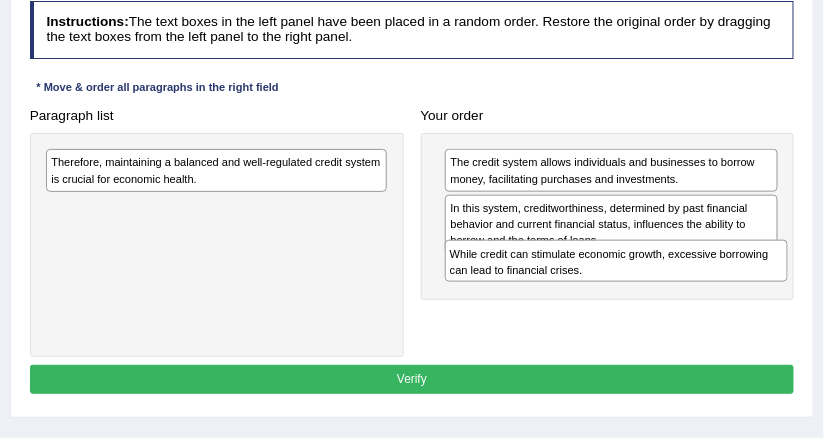 drag, startPoint x: 299, startPoint y: 207, endPoint x: 810, endPoint y: 283, distance: 516.6207 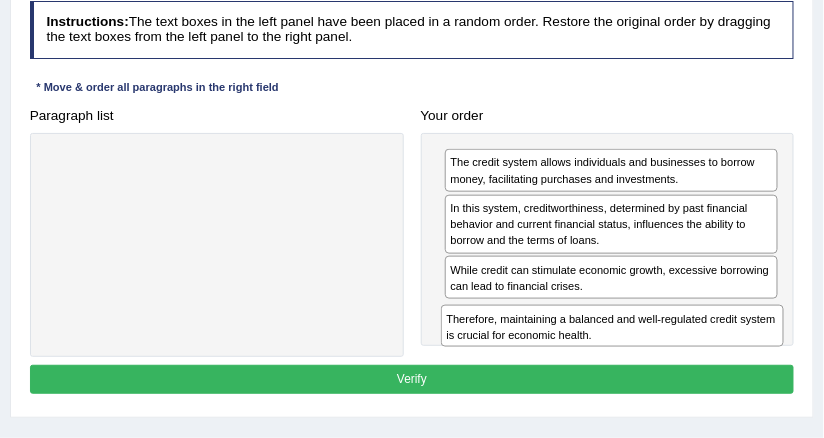 drag, startPoint x: 311, startPoint y: 167, endPoint x: 781, endPoint y: 360, distance: 508.08365 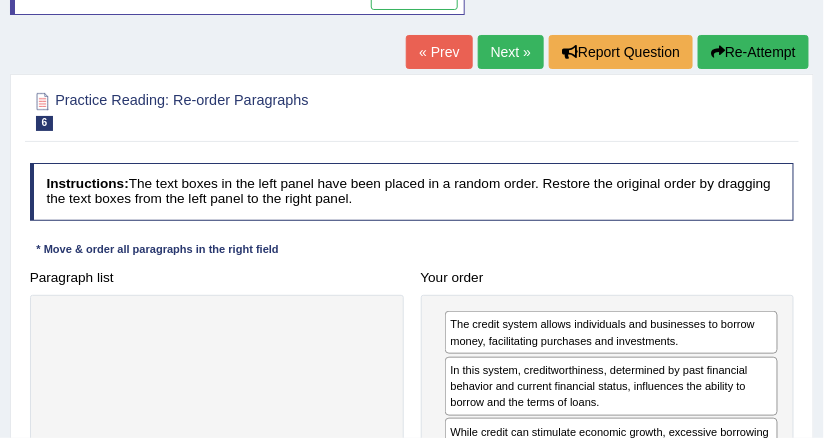 scroll, scrollTop: 80, scrollLeft: 0, axis: vertical 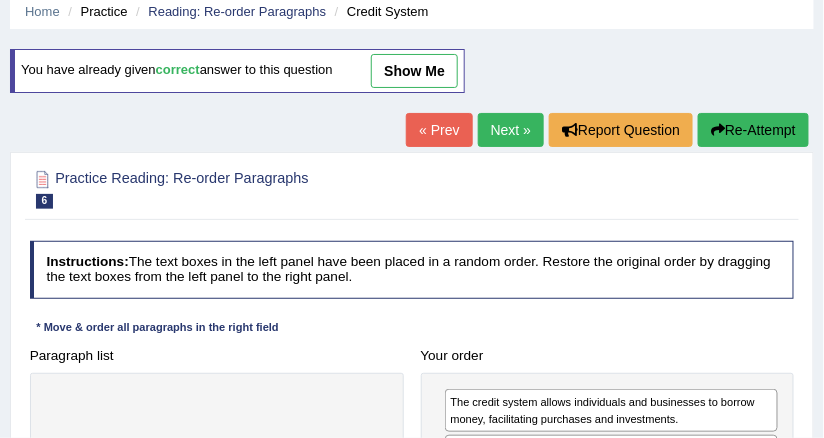 click on "Next »" at bounding box center [511, 130] 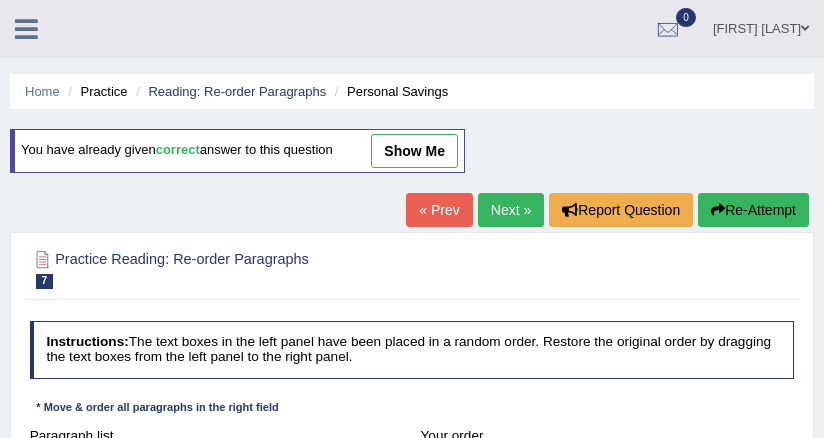 scroll, scrollTop: 0, scrollLeft: 0, axis: both 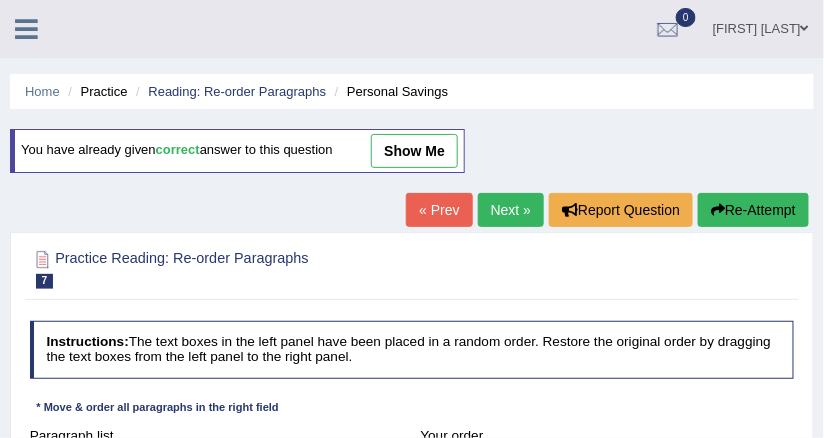click on "Next »" at bounding box center (511, 210) 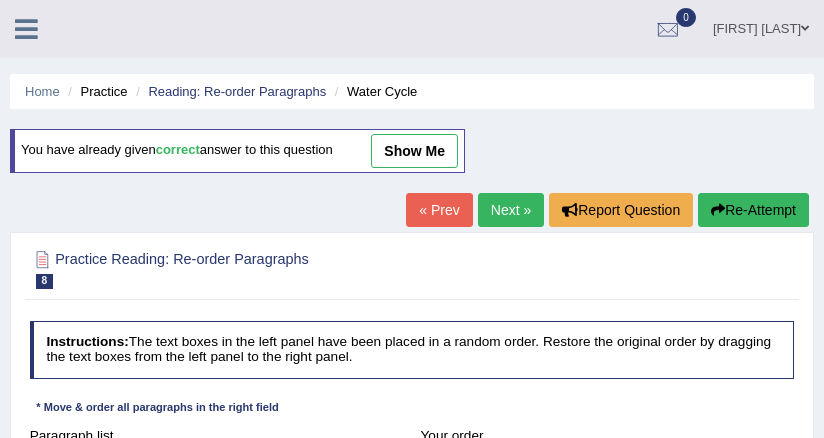 scroll, scrollTop: 0, scrollLeft: 0, axis: both 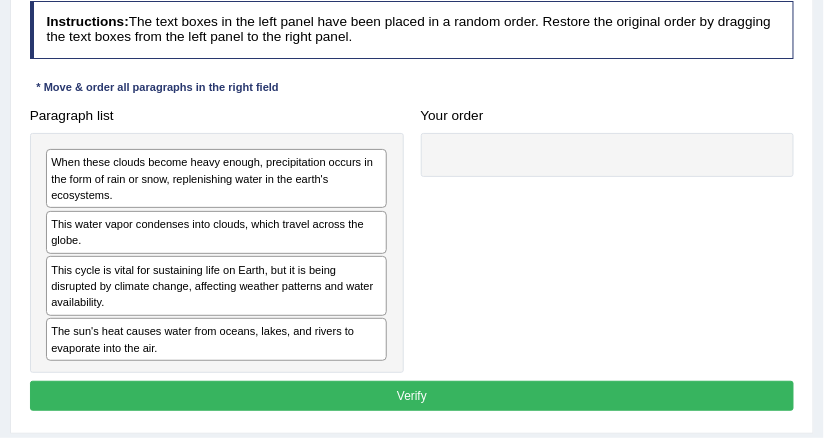 click at bounding box center (608, 155) 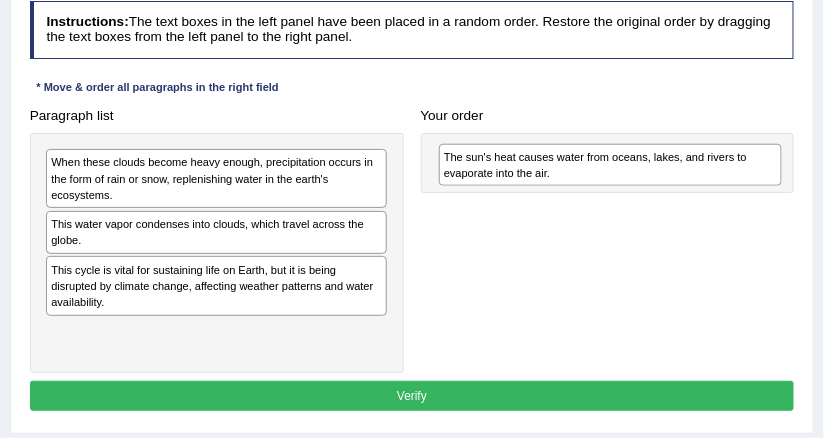 drag, startPoint x: 262, startPoint y: 341, endPoint x: 744, endPoint y: 186, distance: 506.3092 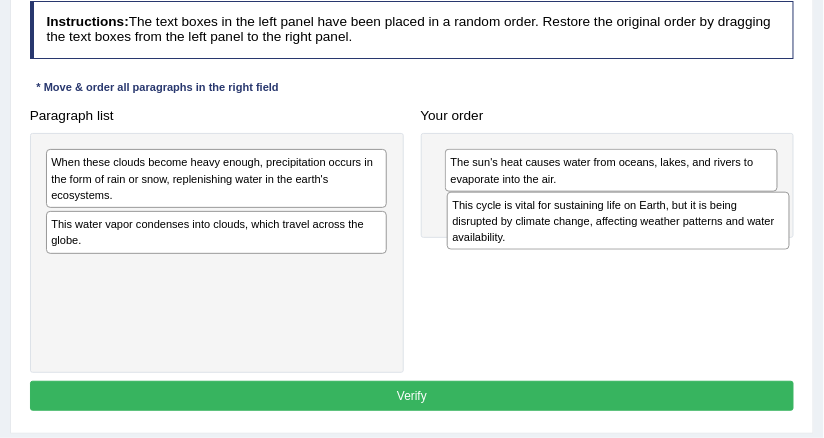 drag, startPoint x: 293, startPoint y: 271, endPoint x: 678, endPoint y: 219, distance: 388.49582 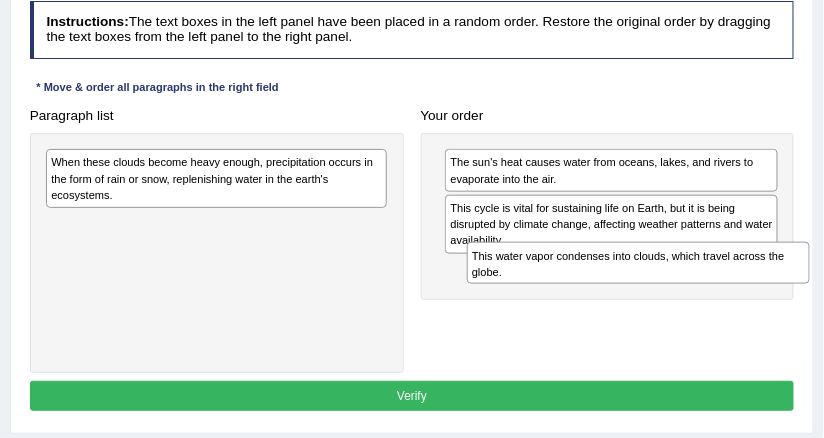 drag, startPoint x: 288, startPoint y: 227, endPoint x: 752, endPoint y: 298, distance: 469.4007 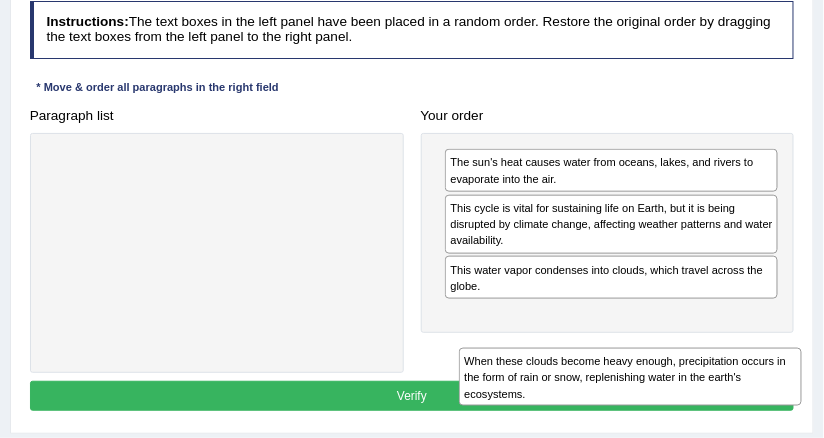drag, startPoint x: 343, startPoint y: 157, endPoint x: 838, endPoint y: 394, distance: 548.81146 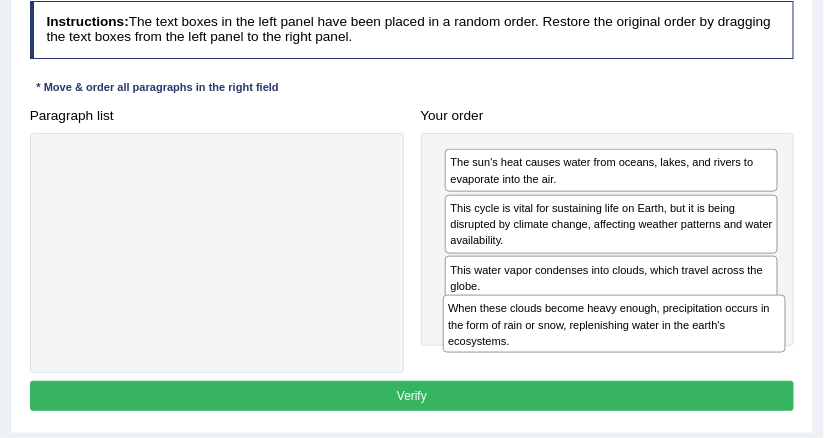 drag, startPoint x: 356, startPoint y: 175, endPoint x: 828, endPoint y: 356, distance: 505.5146 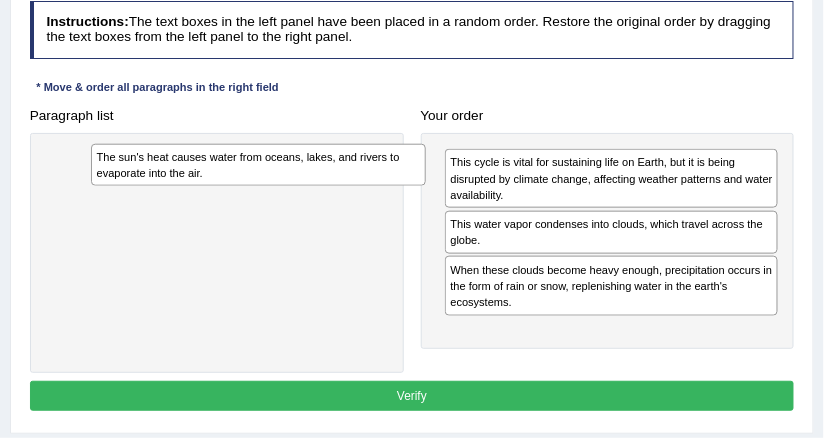 drag, startPoint x: 552, startPoint y: 163, endPoint x: 125, endPoint y: 161, distance: 427.00467 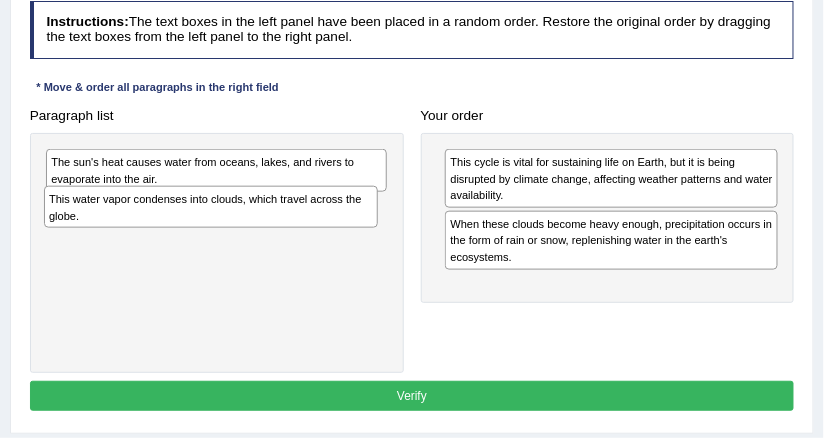 drag, startPoint x: 498, startPoint y: 231, endPoint x: 32, endPoint y: 223, distance: 466.06866 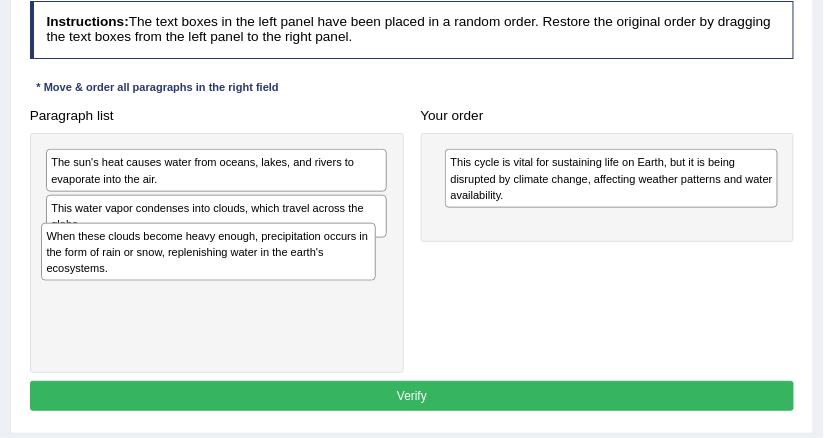 drag, startPoint x: 497, startPoint y: 223, endPoint x: 28, endPoint y: 254, distance: 470.0234 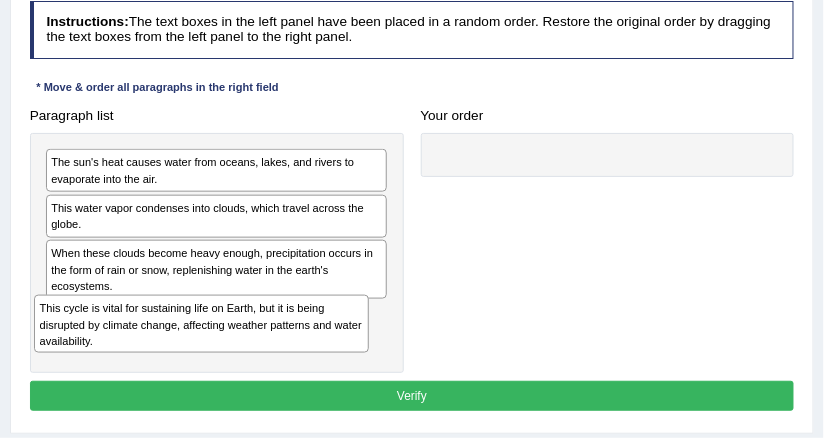 drag, startPoint x: 495, startPoint y: 187, endPoint x: 20, endPoint y: 359, distance: 505.18216 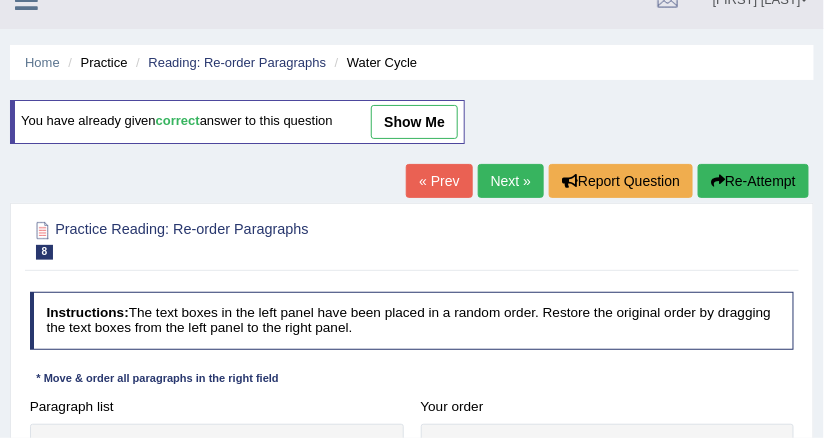 scroll, scrollTop: 0, scrollLeft: 0, axis: both 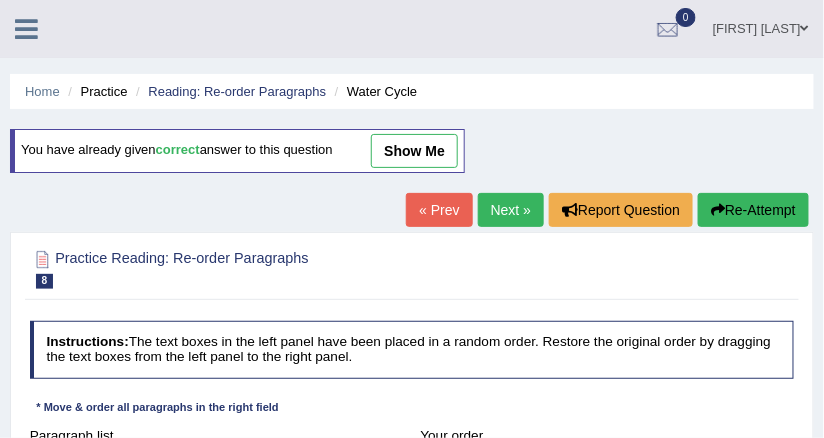 click on "Next »" at bounding box center (511, 210) 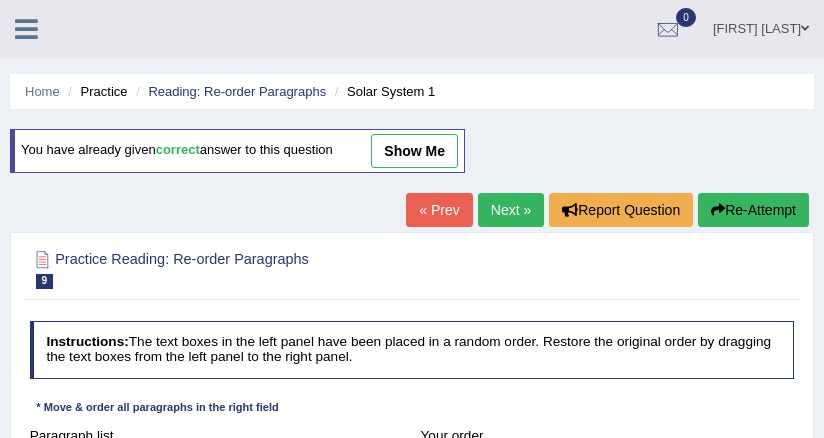 scroll, scrollTop: 264, scrollLeft: 0, axis: vertical 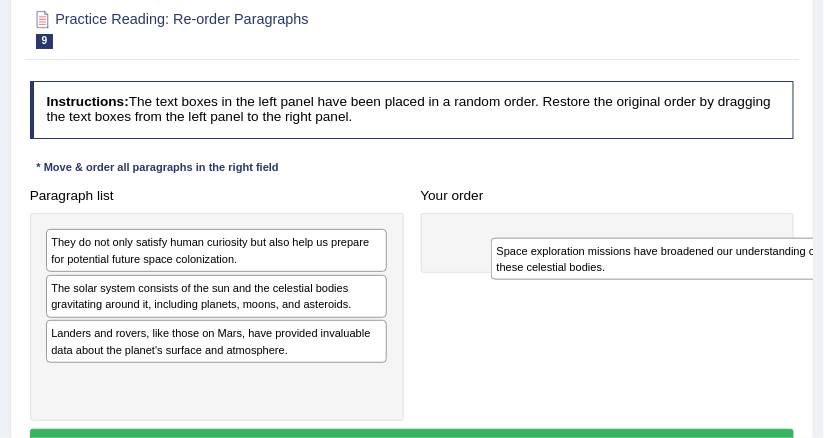 drag, startPoint x: 270, startPoint y: 290, endPoint x: 799, endPoint y: 265, distance: 529.5904 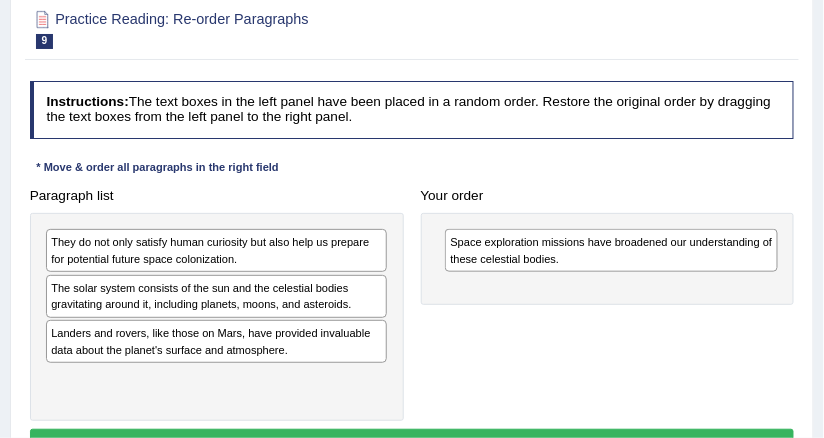 click on "Paragraph list
They do not only satisfy human curiosity but also help us prepare for potential future space colonization. The solar system consists of the sun and the celestial bodies gravitating around it, including planets, moons, and
asteroids. Landers and rovers, like those on Mars, have provided invaluable data about the planet's surface and
atmosphere.
Correct order
The solar system consists of the sun and the celestial bodies gravitating around it, including planets, moons, and
asteroids. Space exploration missions have broadened our understanding of these celestial bodies. Landers and rovers, like those on Mars, have provided invaluable data about the planet's surface and
atmosphere. They do not only satisfy human curiosity but also help us prepare for potential future space colonization.
Your order
Space exploration missions have broadened our understanding of these celestial bodies." at bounding box center (412, 301) 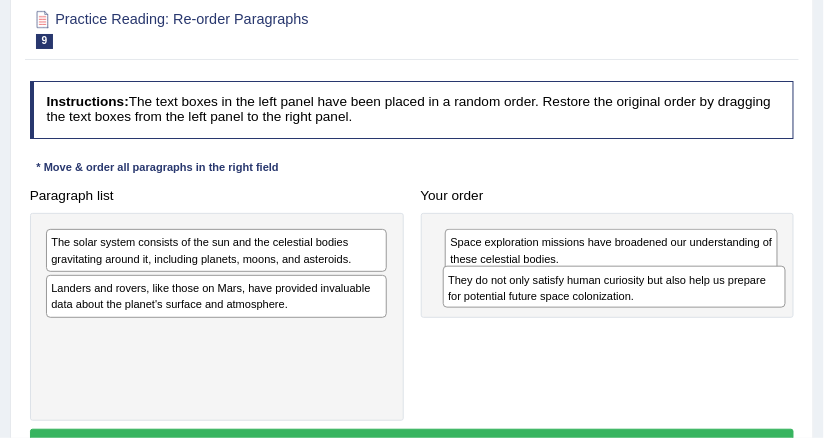 drag, startPoint x: 326, startPoint y: 264, endPoint x: 798, endPoint y: 317, distance: 474.9663 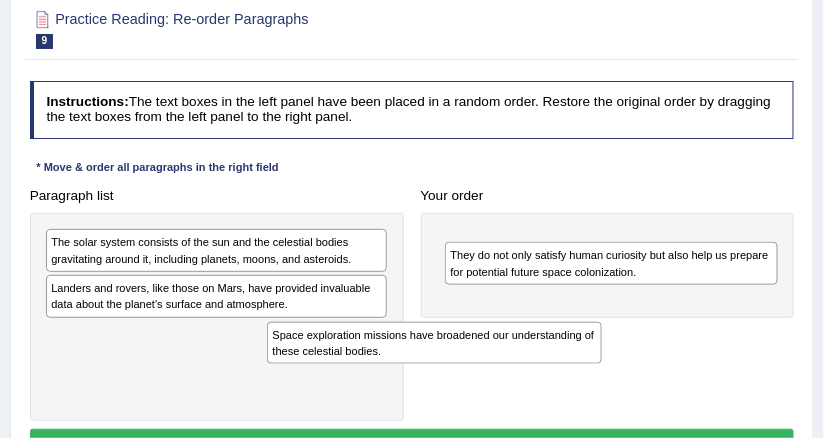 drag, startPoint x: 467, startPoint y: 242, endPoint x: 230, endPoint y: 352, distance: 261.2834 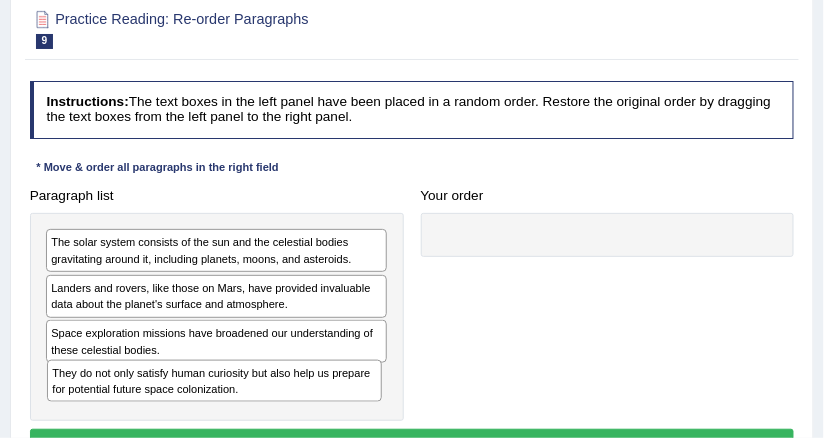 drag, startPoint x: 532, startPoint y: 251, endPoint x: 55, endPoint y: 410, distance: 502.80215 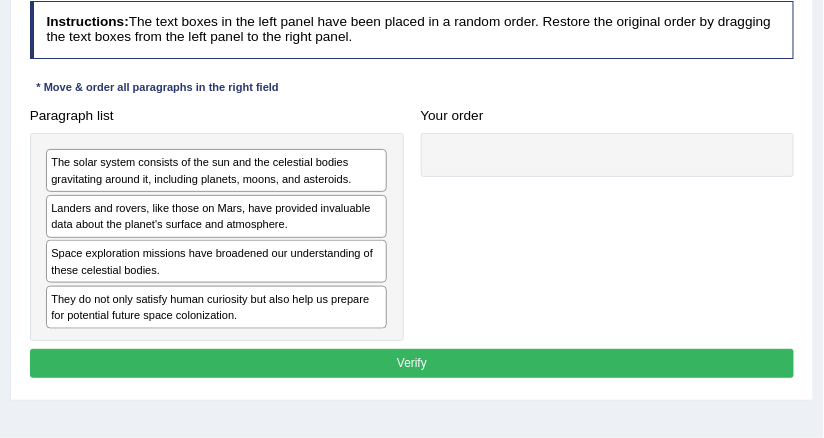 scroll, scrollTop: 160, scrollLeft: 0, axis: vertical 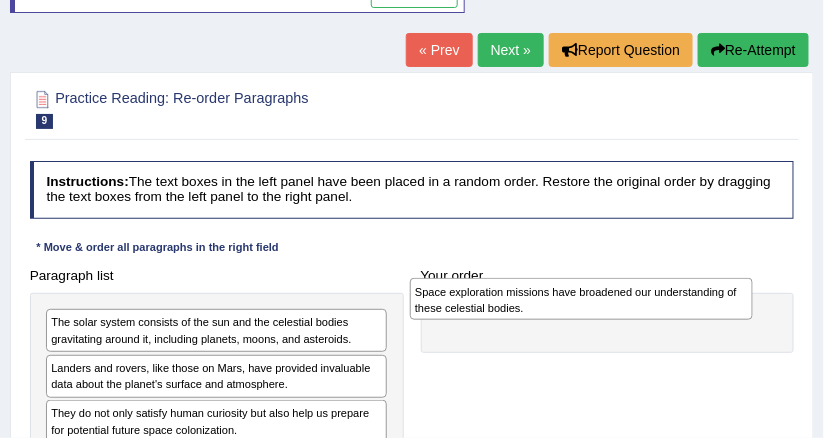 drag, startPoint x: 312, startPoint y: 413, endPoint x: 749, endPoint y: 296, distance: 452.39142 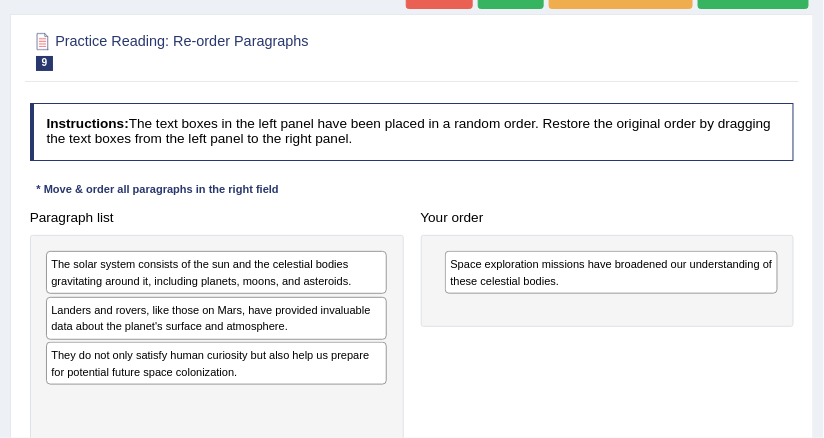 scroll, scrollTop: 240, scrollLeft: 0, axis: vertical 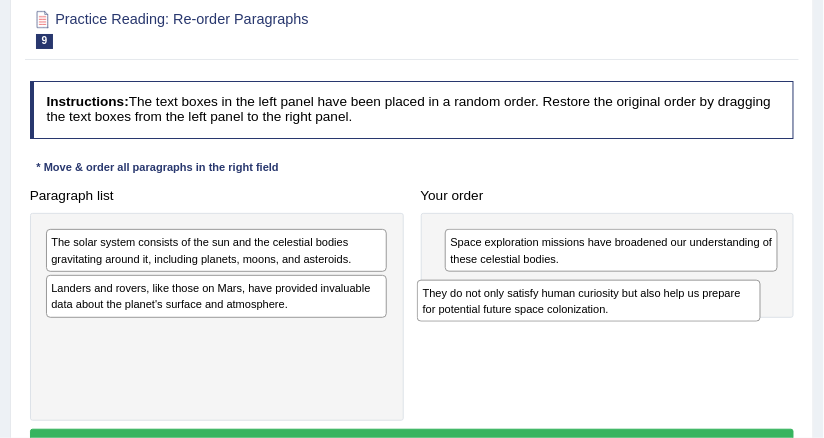 drag, startPoint x: 297, startPoint y: 345, endPoint x: 741, endPoint y: 319, distance: 444.76062 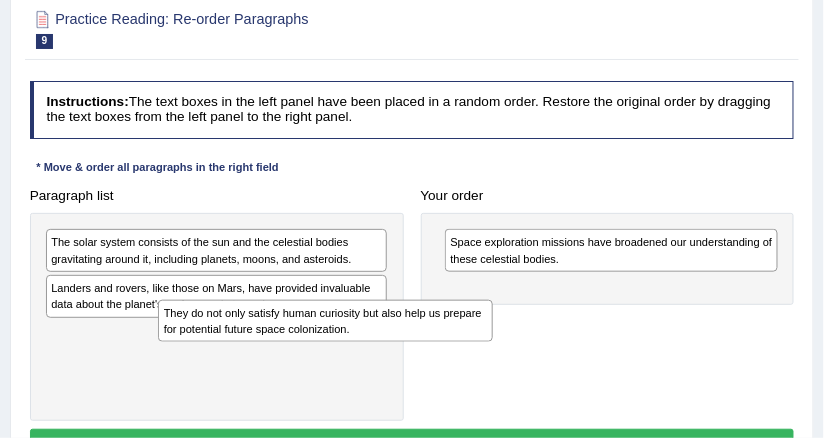 drag, startPoint x: 626, startPoint y: 298, endPoint x: 295, endPoint y: 345, distance: 334.32022 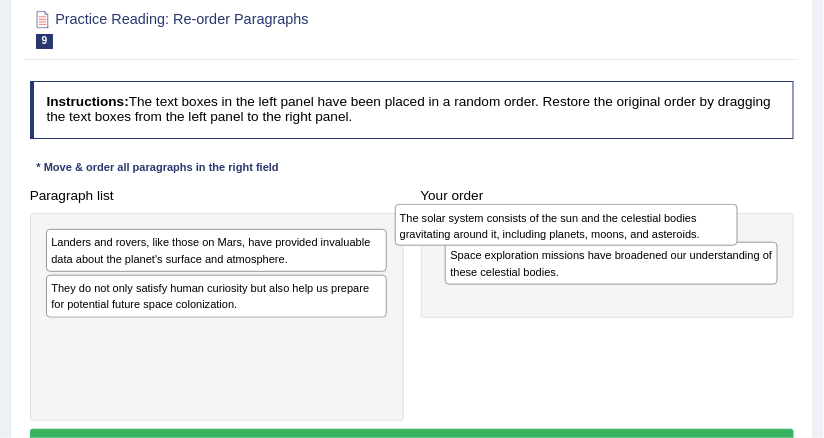 drag, startPoint x: 291, startPoint y: 261, endPoint x: 708, endPoint y: 241, distance: 417.47934 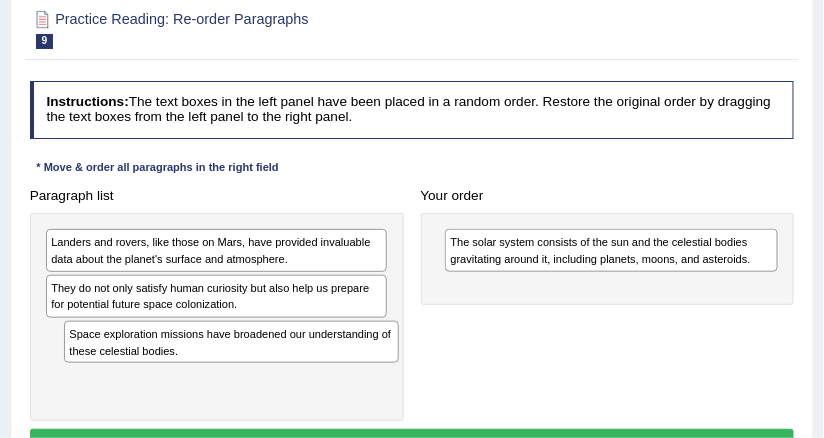 drag, startPoint x: 693, startPoint y: 294, endPoint x: 251, endPoint y: 367, distance: 447.98773 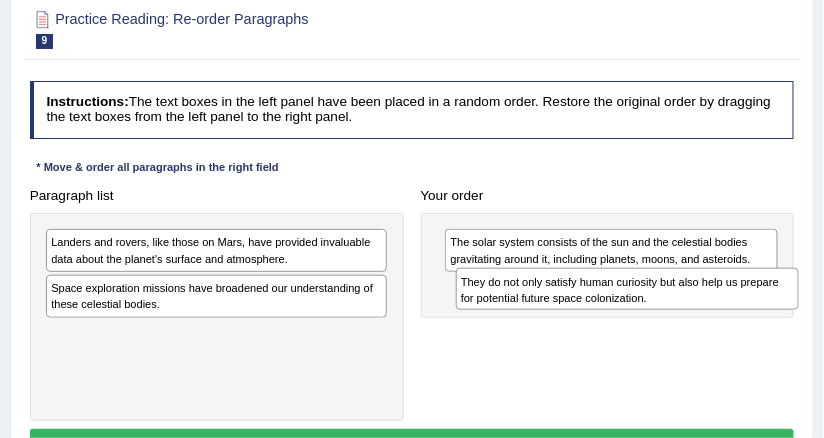 drag, startPoint x: 227, startPoint y: 301, endPoint x: 714, endPoint y: 312, distance: 487.1242 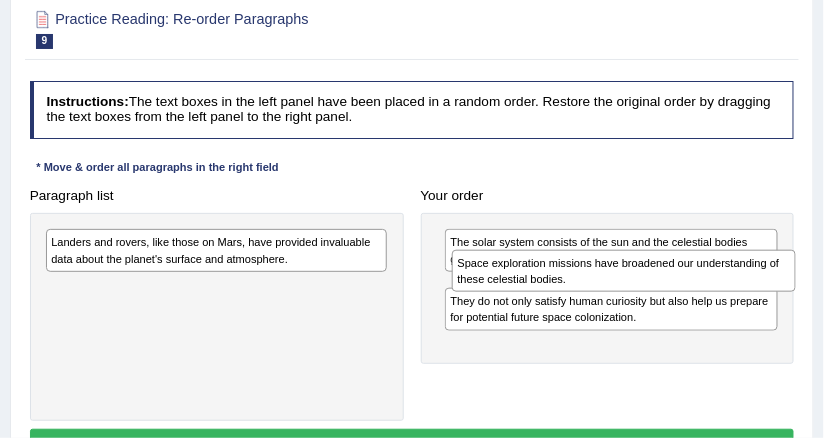 drag, startPoint x: 339, startPoint y: 288, endPoint x: 822, endPoint y: 277, distance: 483.12524 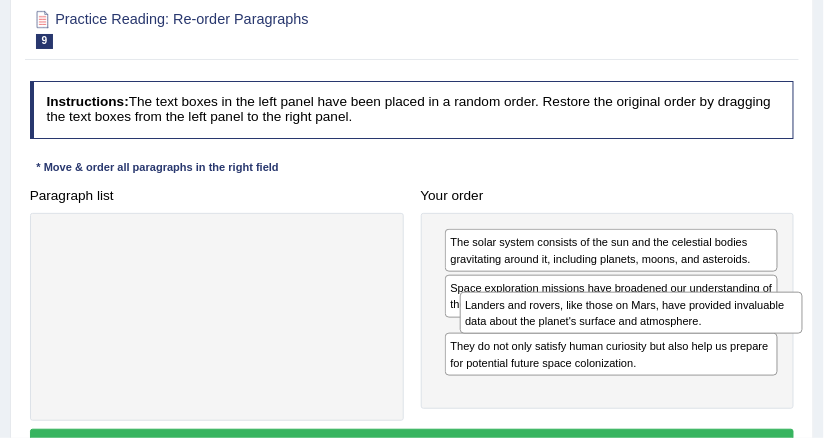 drag, startPoint x: 312, startPoint y: 242, endPoint x: 804, endPoint y: 326, distance: 499.11923 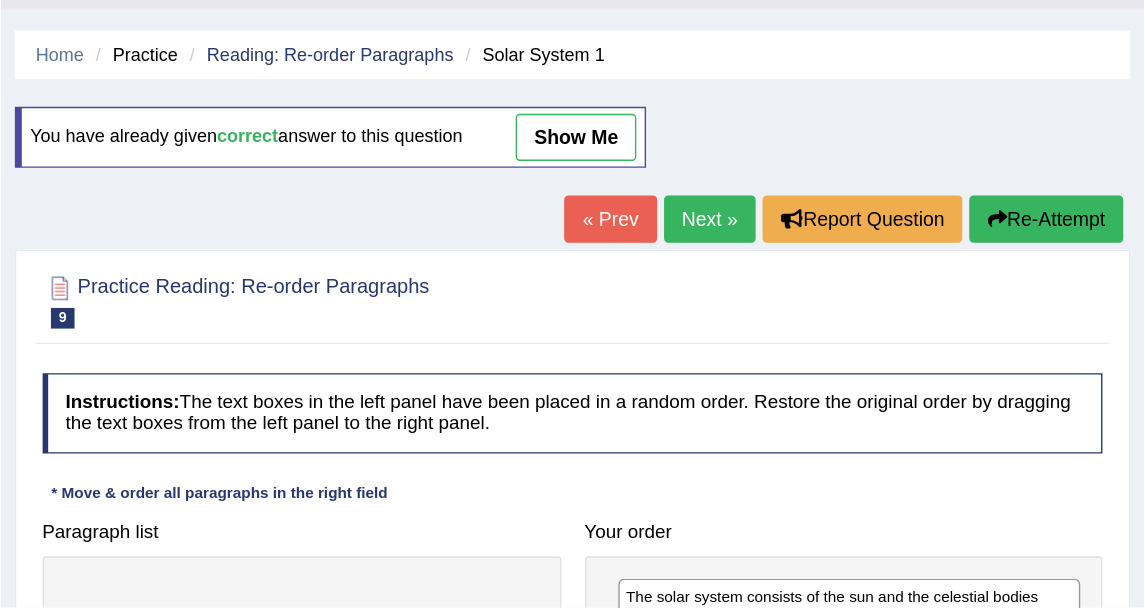 scroll, scrollTop: 0, scrollLeft: 0, axis: both 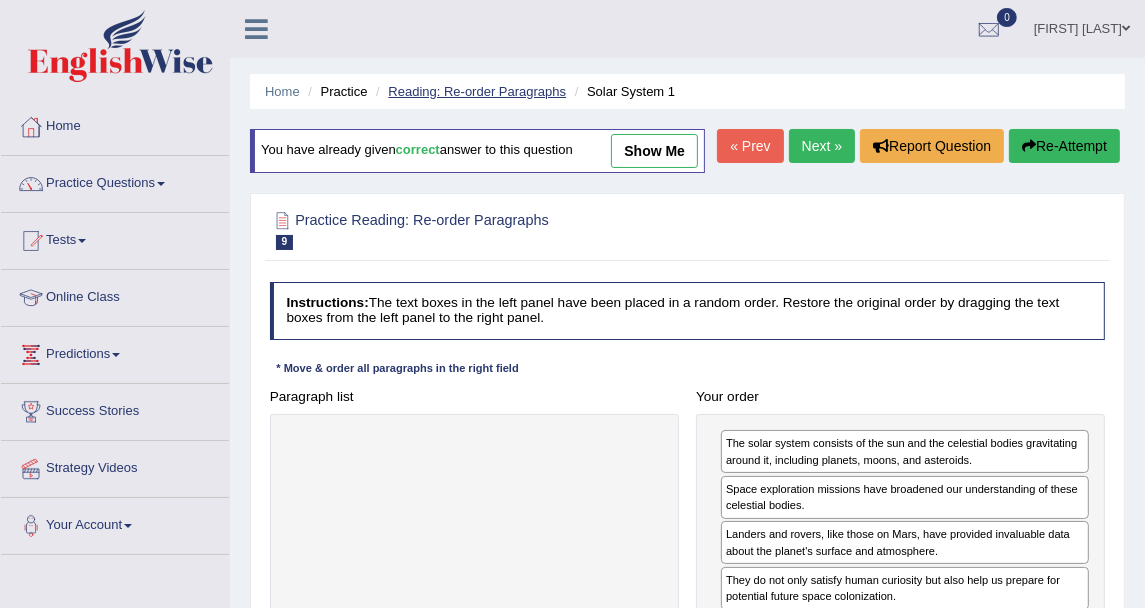 click on "Reading: Re-order Paragraphs" at bounding box center [477, 91] 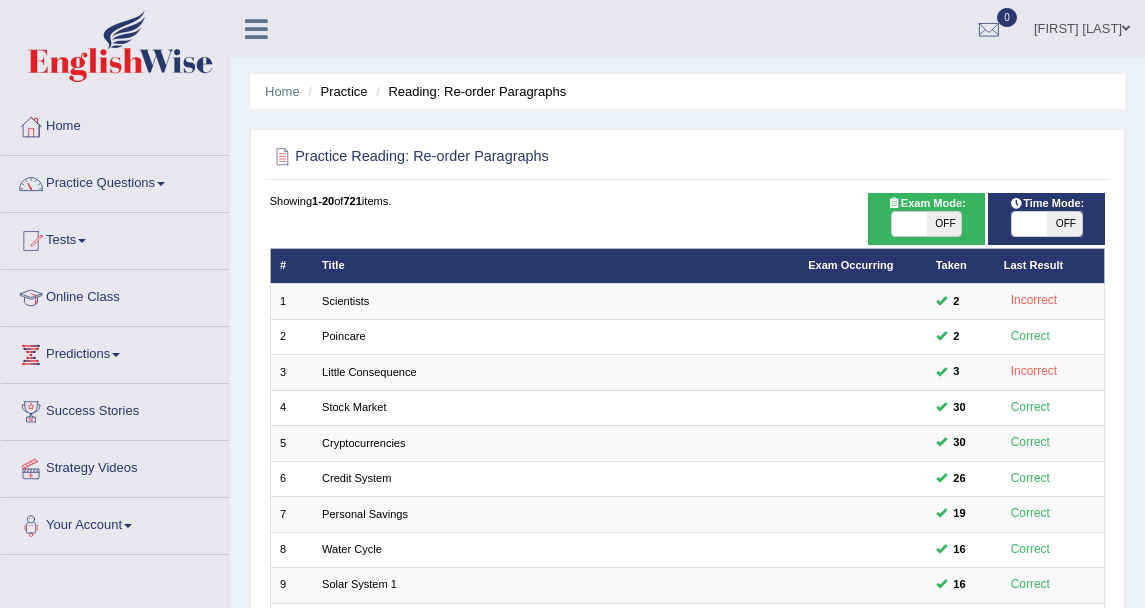 scroll, scrollTop: 537, scrollLeft: 0, axis: vertical 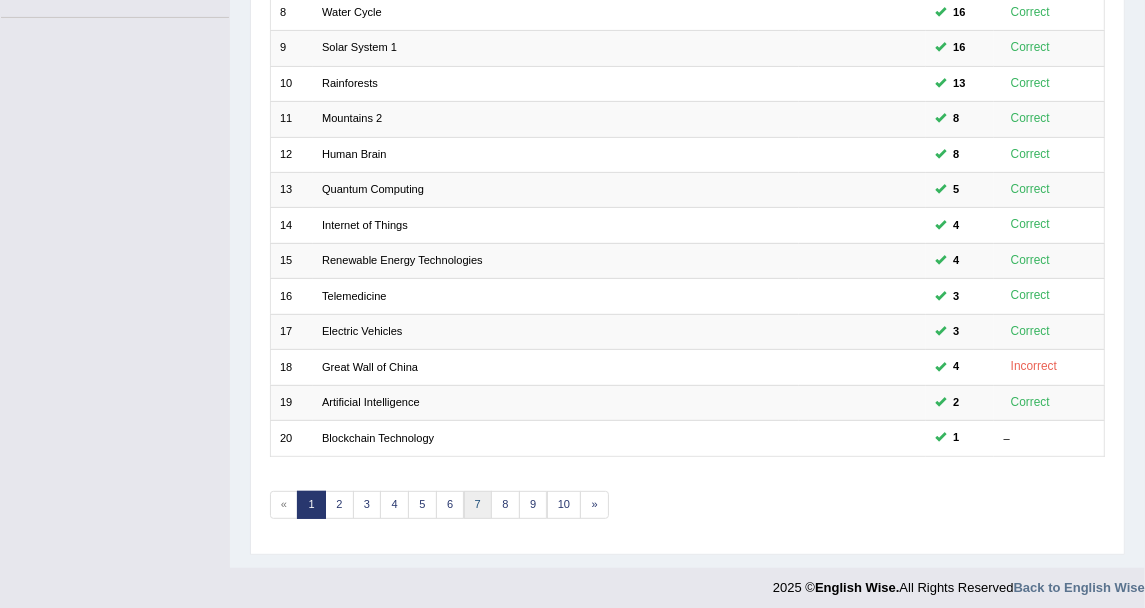 click on "7" at bounding box center (478, 505) 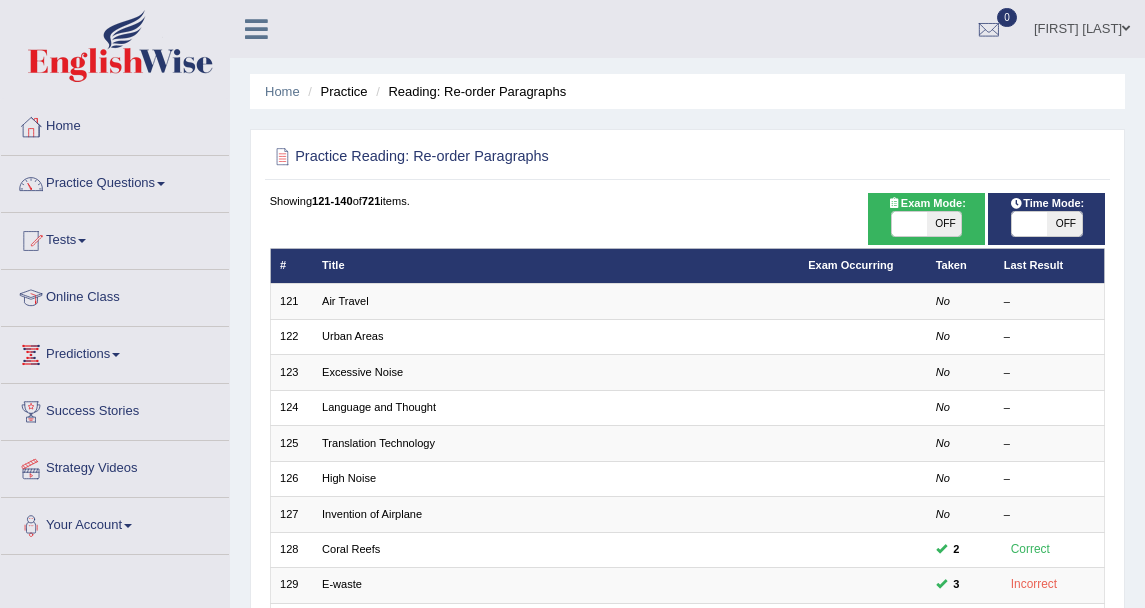 scroll, scrollTop: 537, scrollLeft: 0, axis: vertical 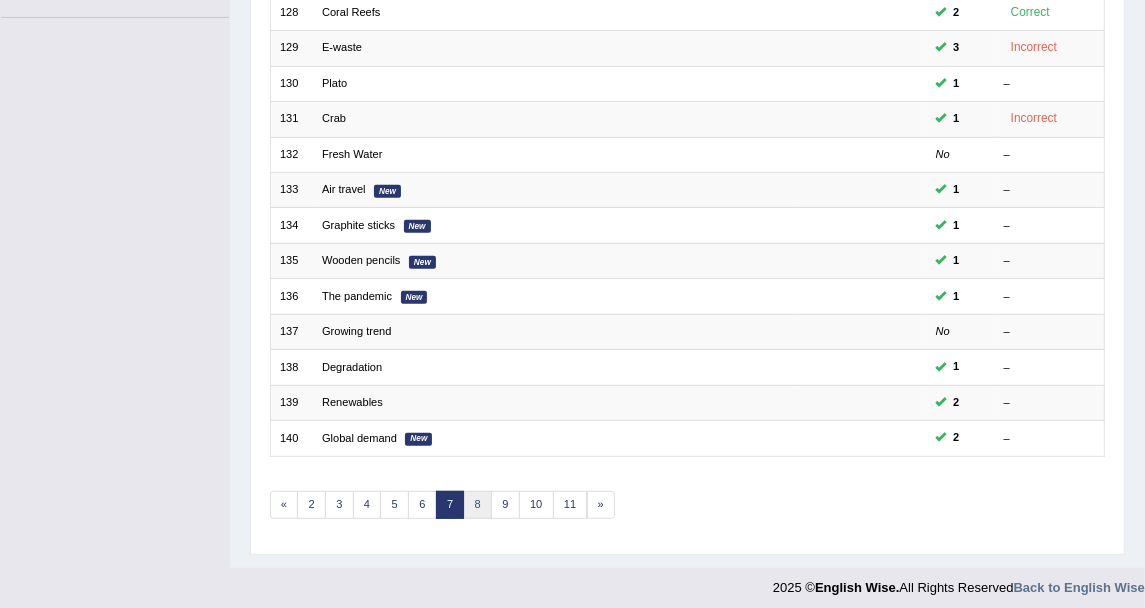 click on "8" at bounding box center (478, 505) 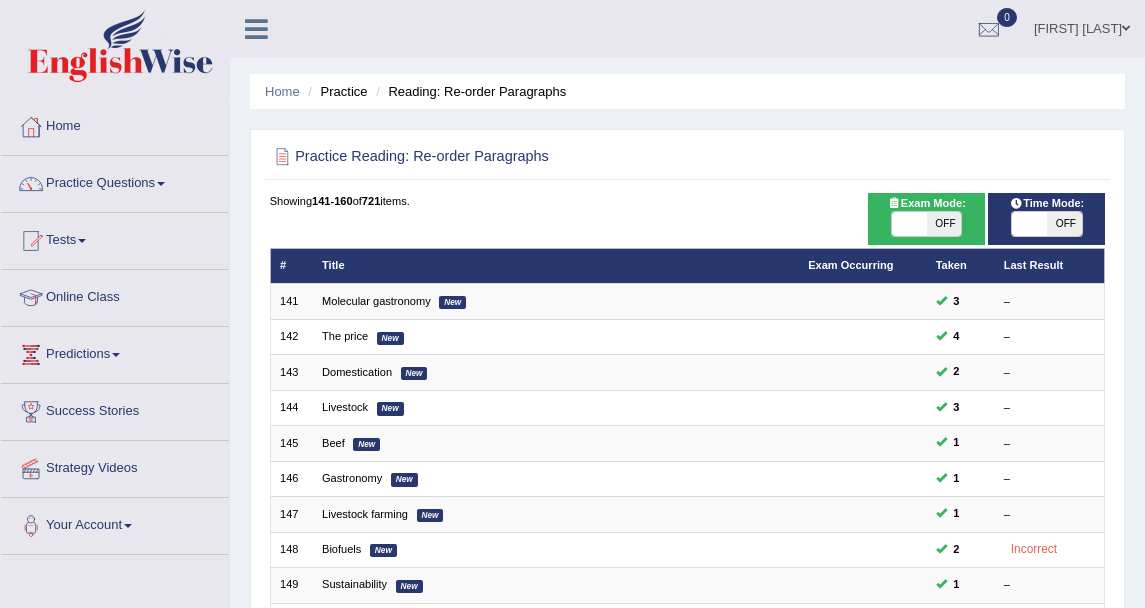 scroll, scrollTop: 537, scrollLeft: 0, axis: vertical 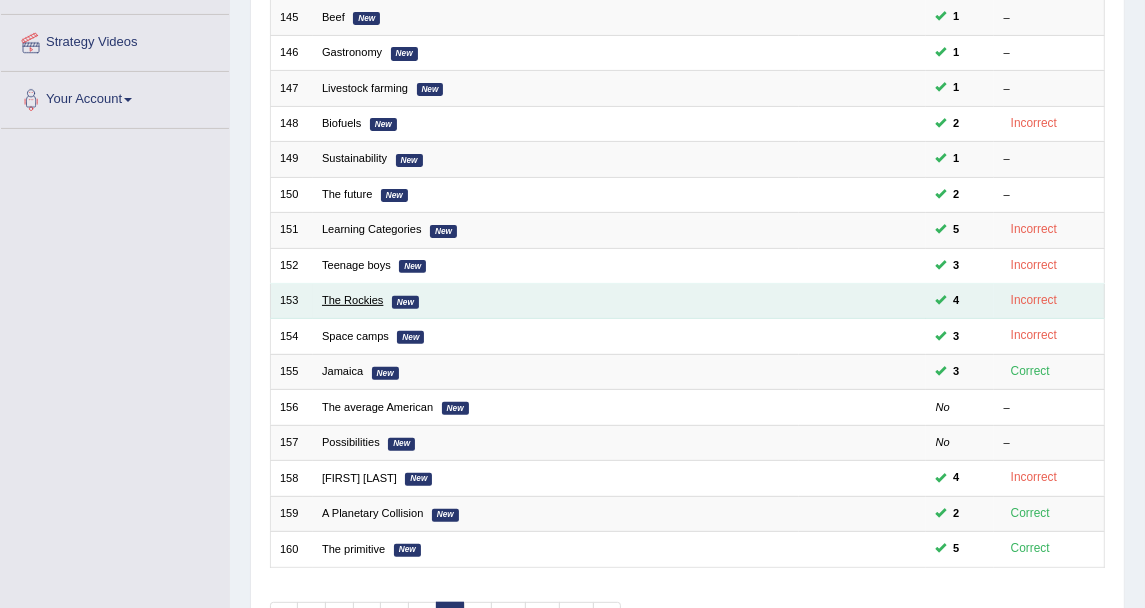 click on "The Rockies" at bounding box center [352, 300] 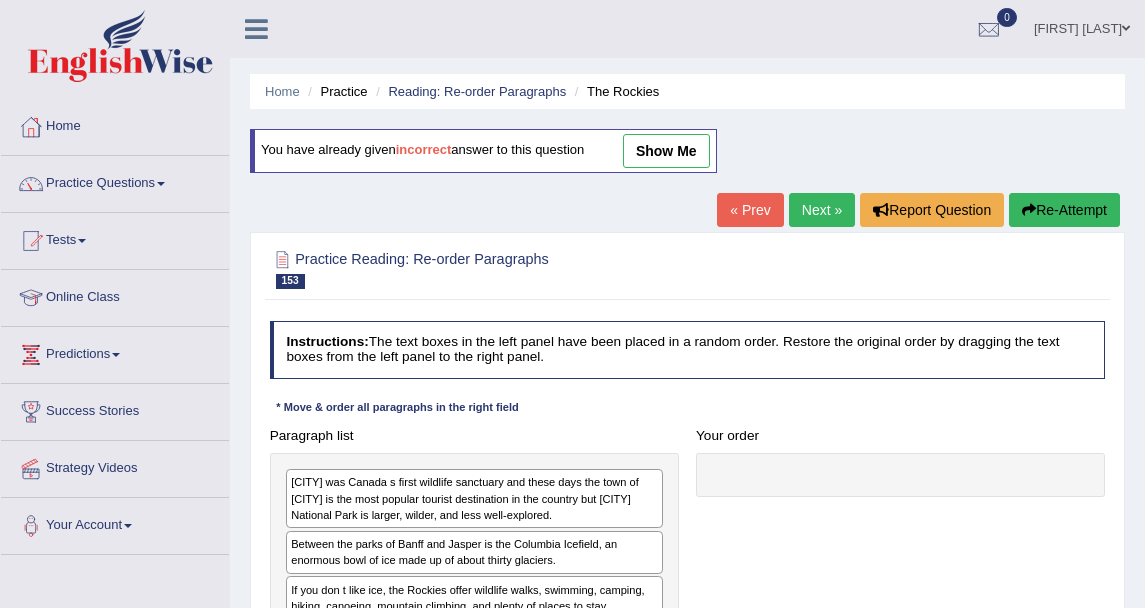 scroll, scrollTop: 71, scrollLeft: 0, axis: vertical 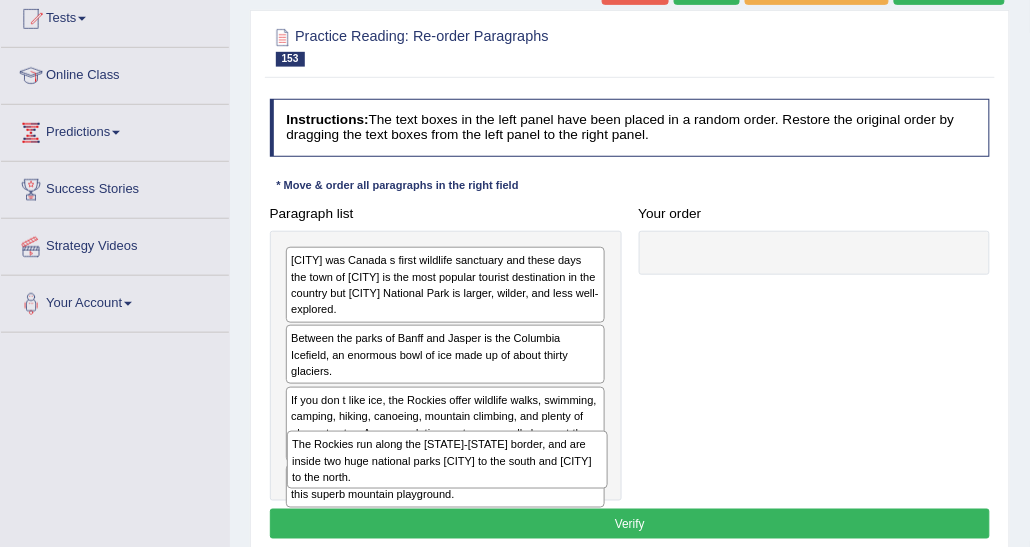 drag, startPoint x: 402, startPoint y: 482, endPoint x: 760, endPoint y: 353, distance: 380.53253 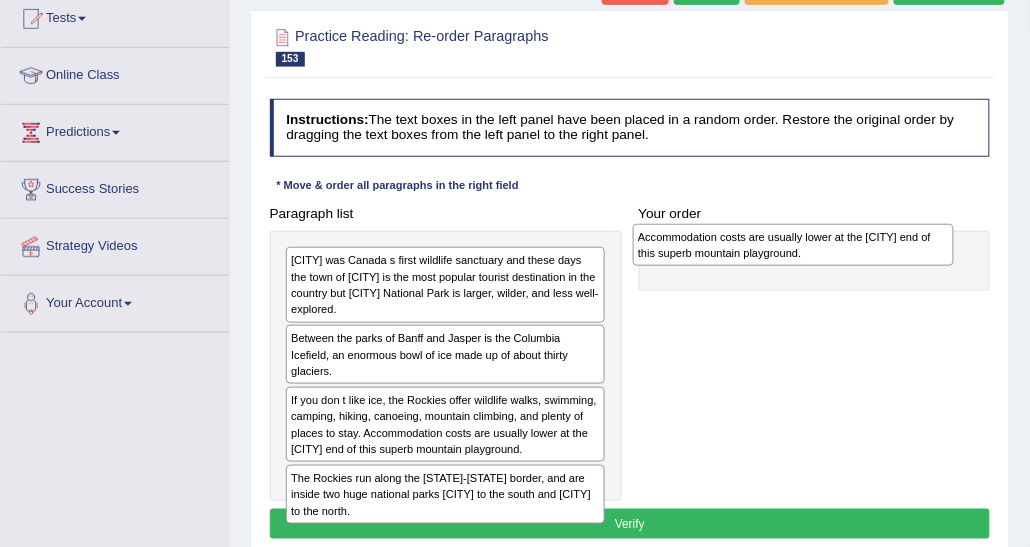 drag, startPoint x: 525, startPoint y: 504, endPoint x: 927, endPoint y: 241, distance: 480.3884 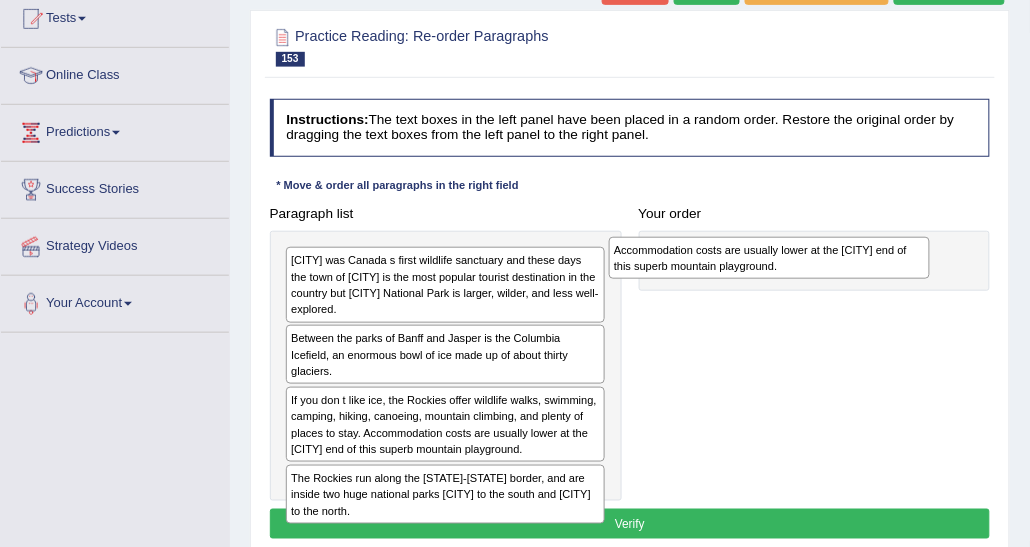 drag, startPoint x: 597, startPoint y: 454, endPoint x: 550, endPoint y: 482, distance: 54.708317 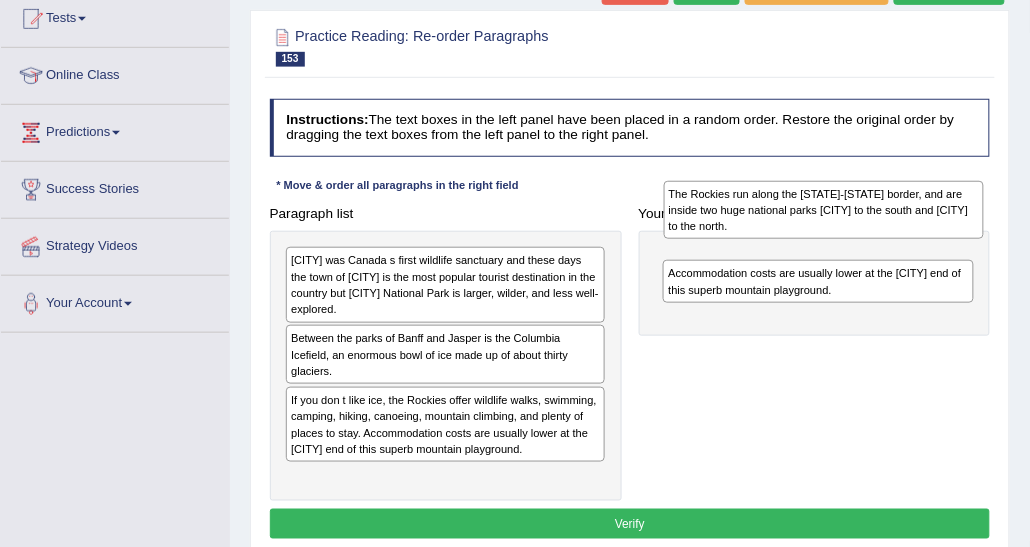 drag, startPoint x: 495, startPoint y: 459, endPoint x: 945, endPoint y: 207, distance: 515.75574 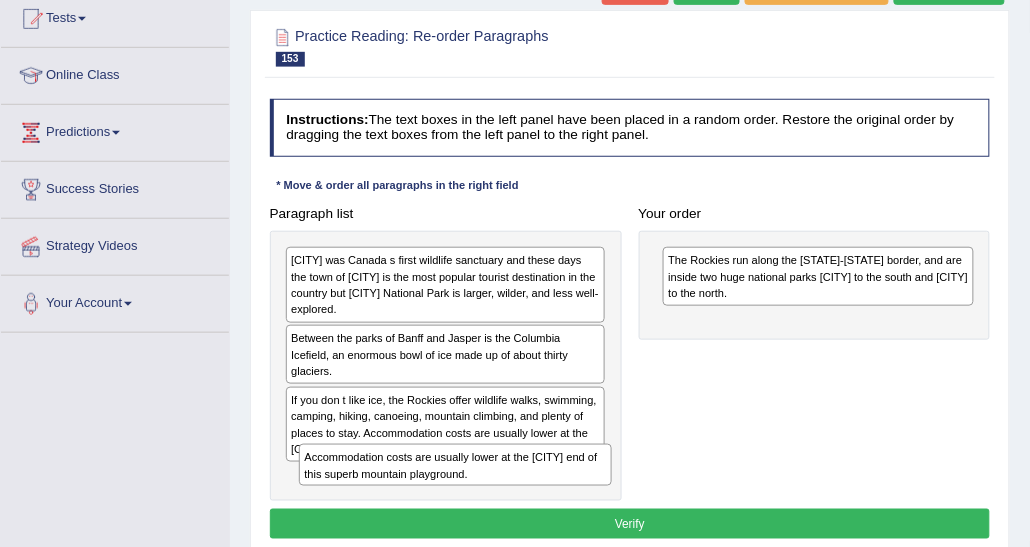 drag, startPoint x: 776, startPoint y: 361, endPoint x: 419, endPoint y: 502, distance: 383.8359 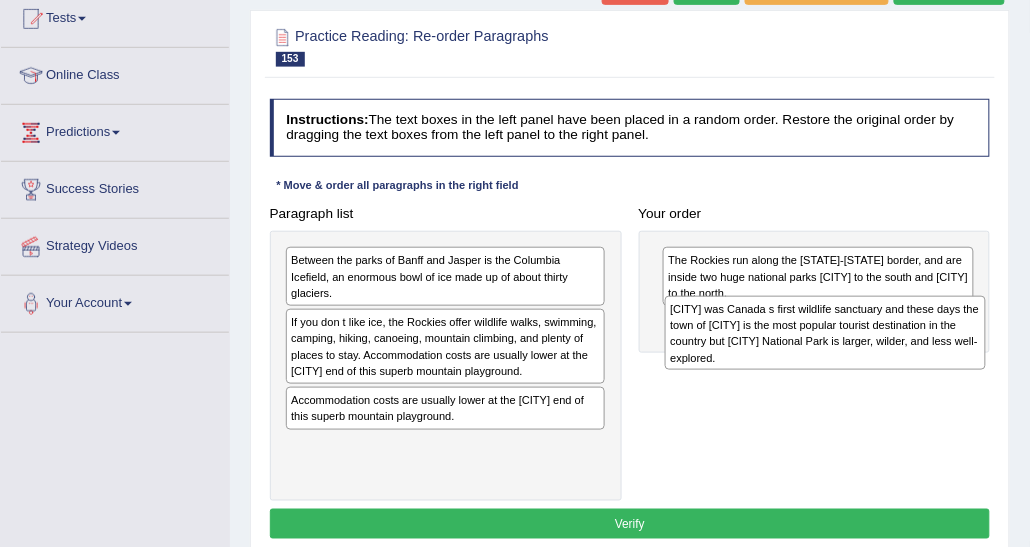 drag, startPoint x: 485, startPoint y: 281, endPoint x: 936, endPoint y: 347, distance: 455.80368 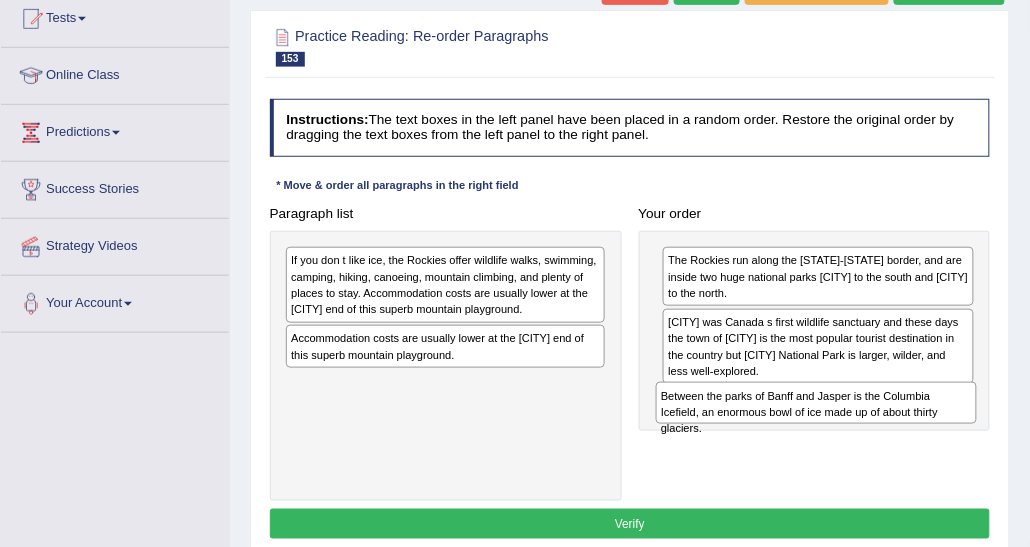 drag, startPoint x: 452, startPoint y: 246, endPoint x: 894, endPoint y: 415, distance: 473.20715 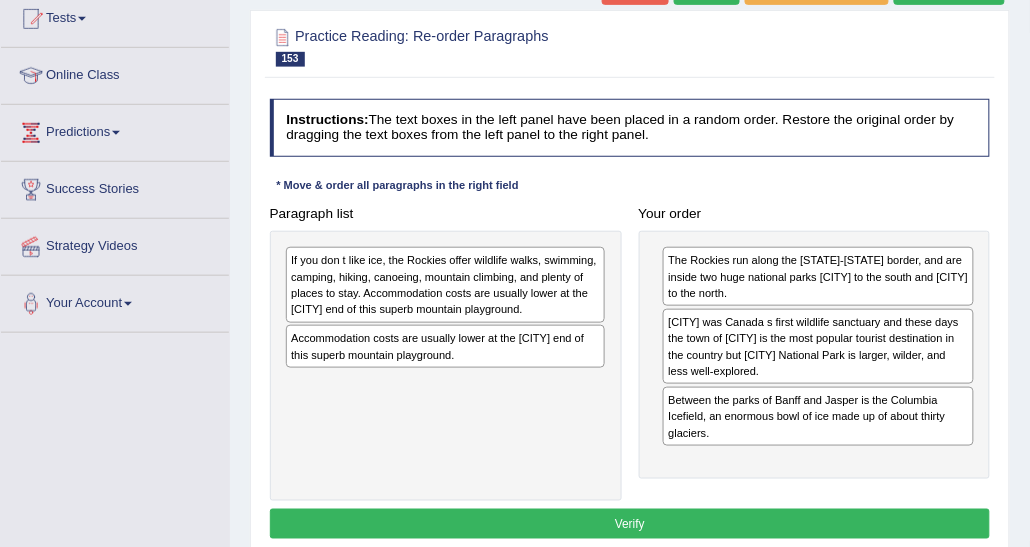 click on "If you don t like ice, the Rockies offer wildlife walks, swimming, camping, hiking, canoeing, mountain climbing, and plenty of places to stay. Accommodation costs are usually lower at the Jasper end of this superb mountain playground." at bounding box center [446, 366] 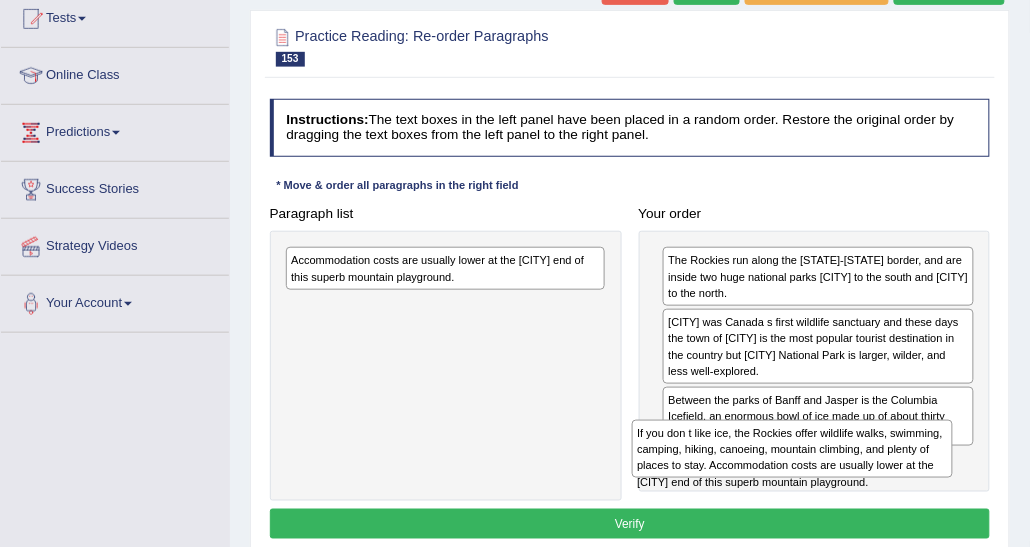 drag, startPoint x: 469, startPoint y: 319, endPoint x: 869, endPoint y: 511, distance: 443.69357 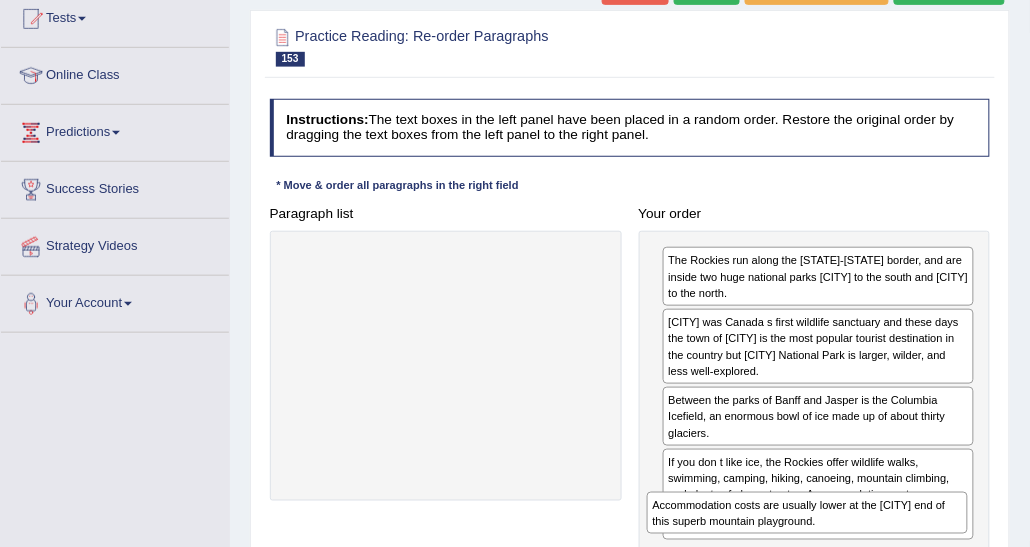 drag, startPoint x: 442, startPoint y: 267, endPoint x: 894, endPoint y: 560, distance: 538.6585 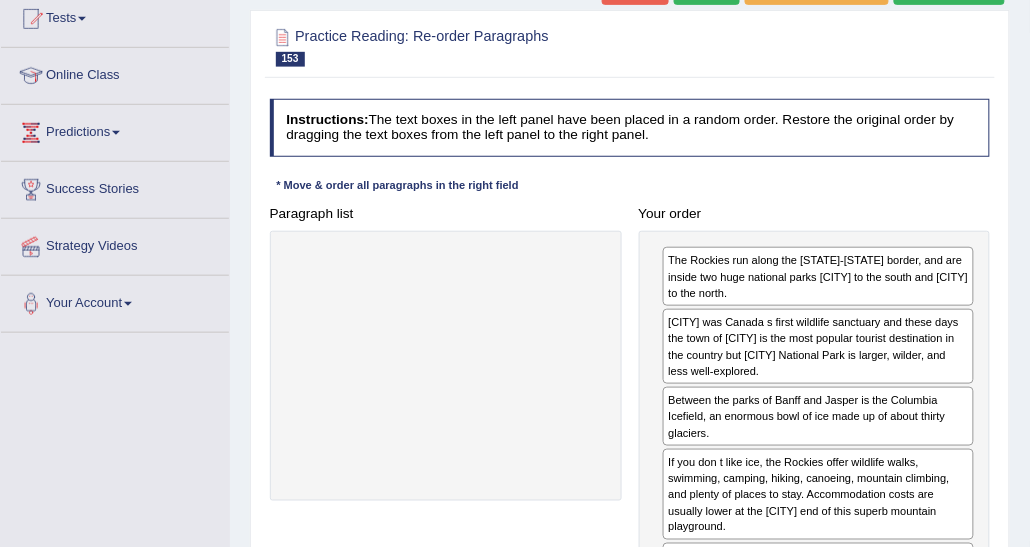 scroll, scrollTop: 322, scrollLeft: 0, axis: vertical 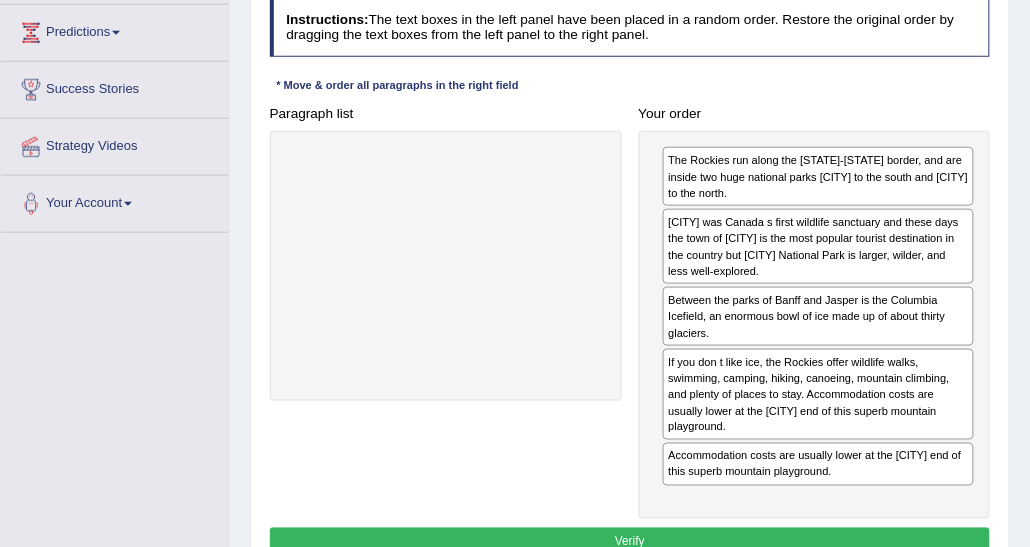 click on "Verify" at bounding box center (630, 542) 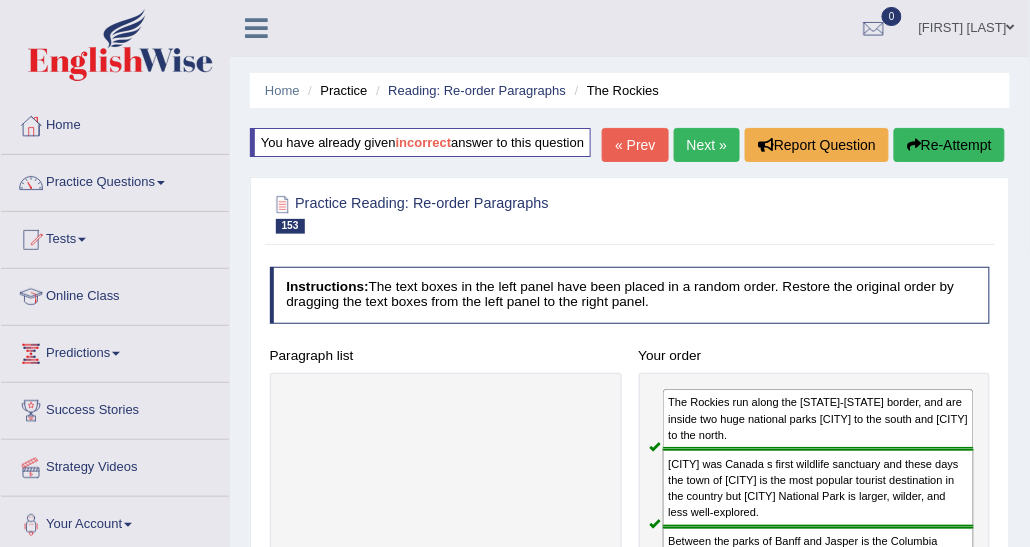 scroll, scrollTop: 0, scrollLeft: 0, axis: both 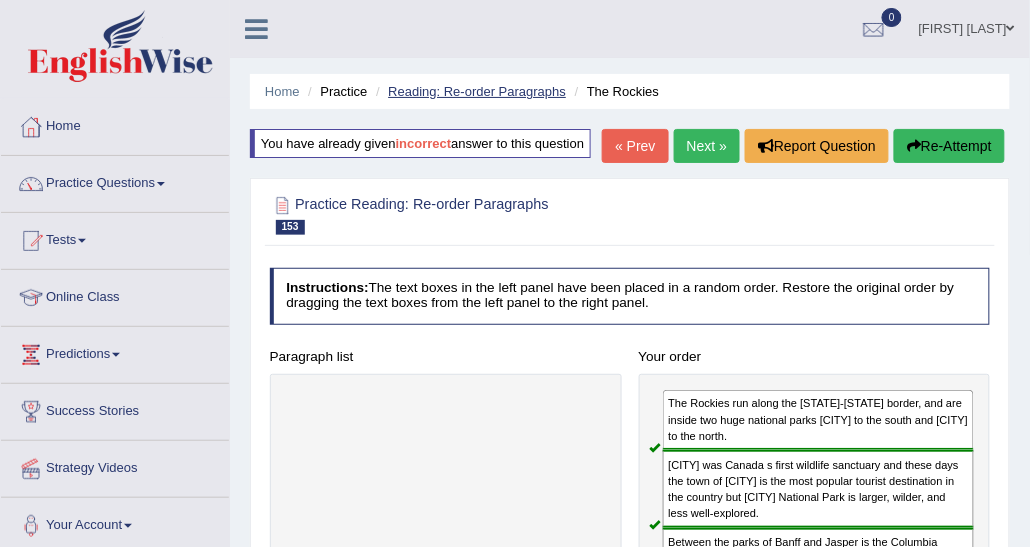 click on "Reading: Re-order Paragraphs" at bounding box center (477, 91) 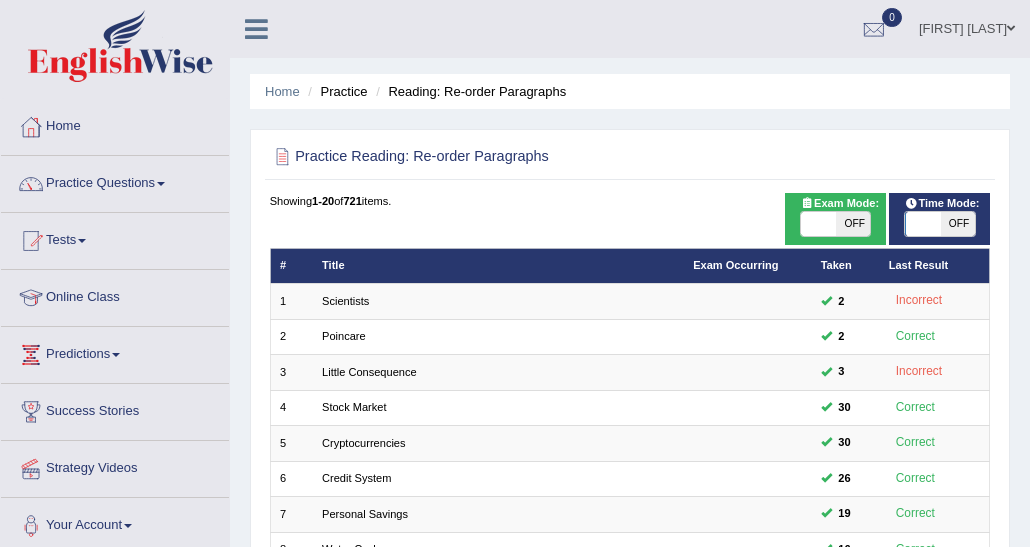 scroll, scrollTop: 597, scrollLeft: 0, axis: vertical 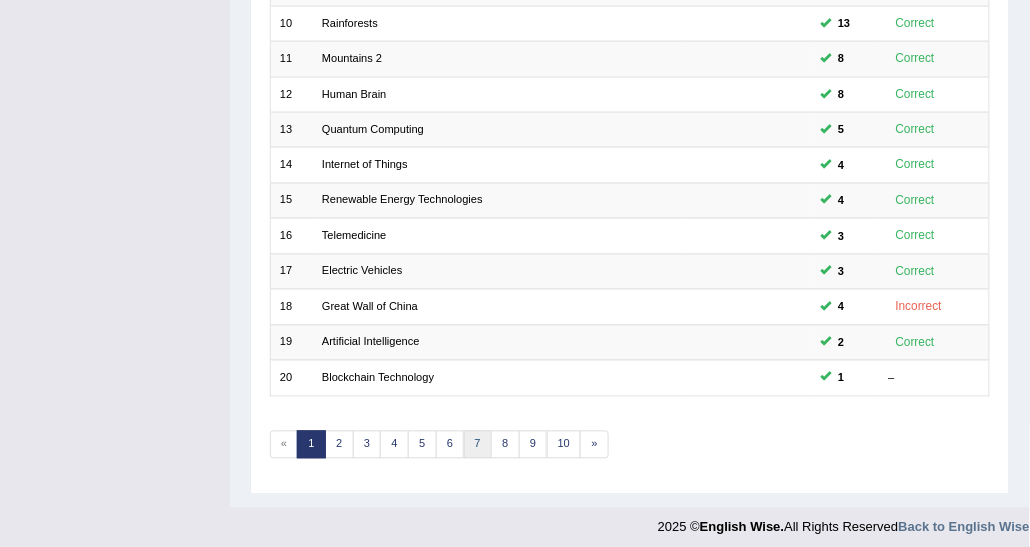 click on "7" at bounding box center [478, 445] 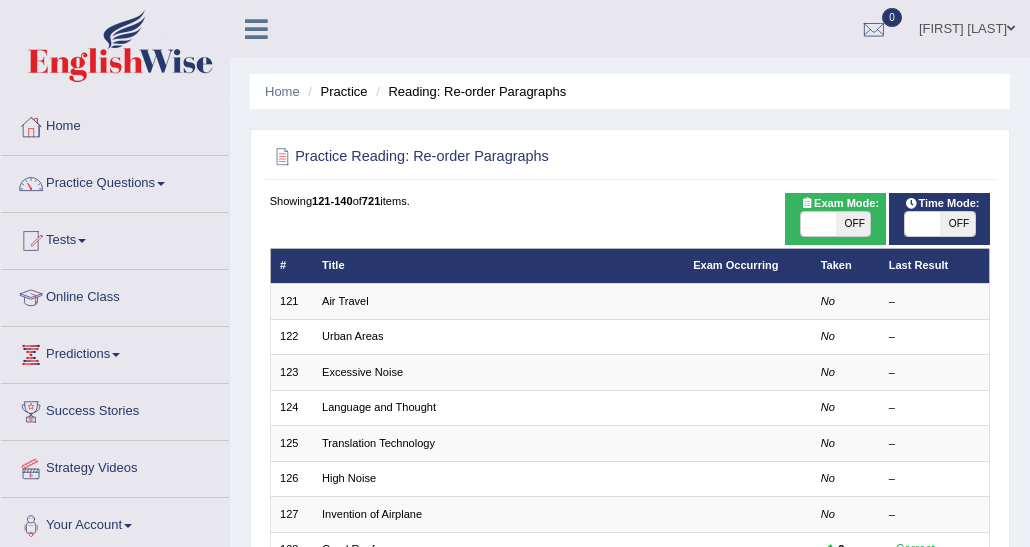 scroll, scrollTop: 597, scrollLeft: 0, axis: vertical 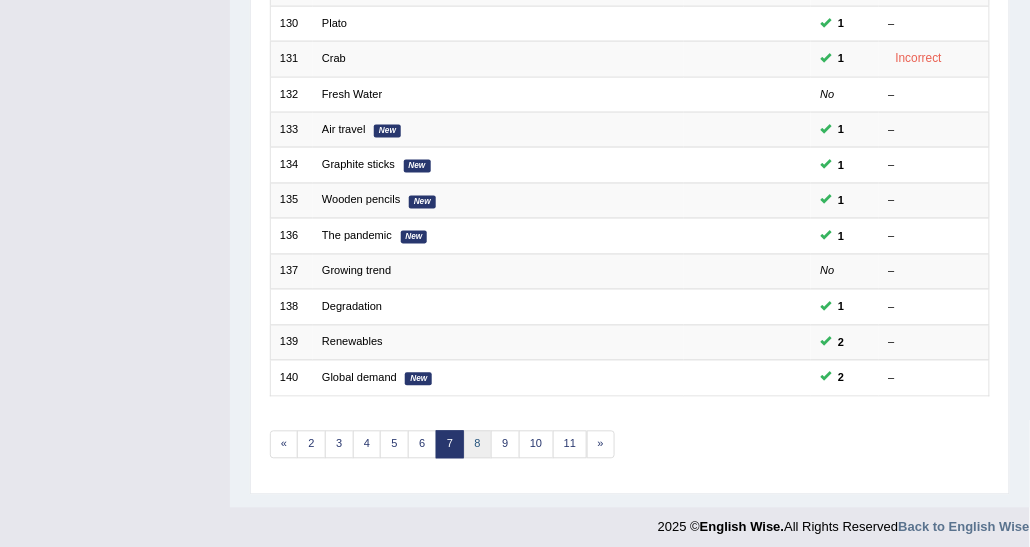 click on "8" at bounding box center [478, 445] 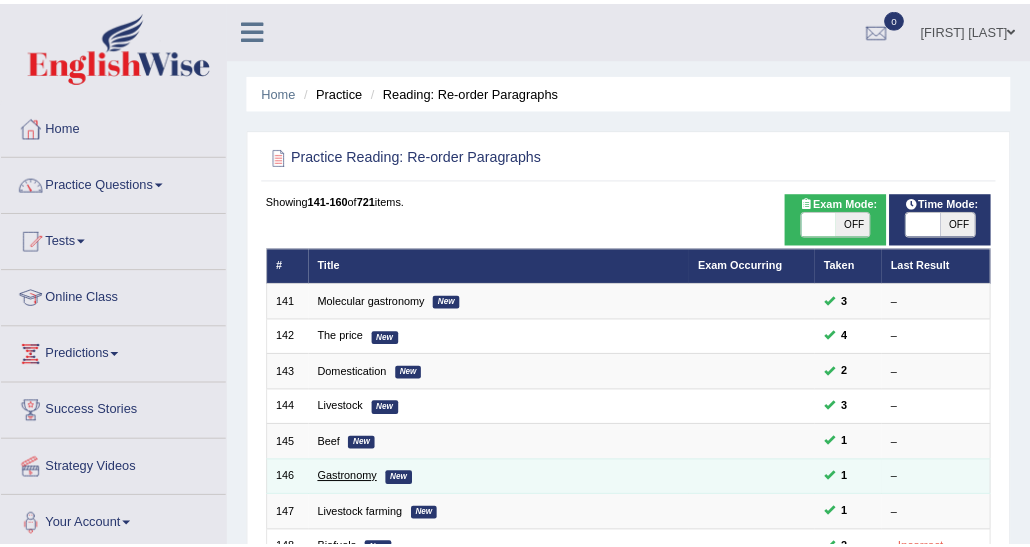 scroll, scrollTop: 59, scrollLeft: 0, axis: vertical 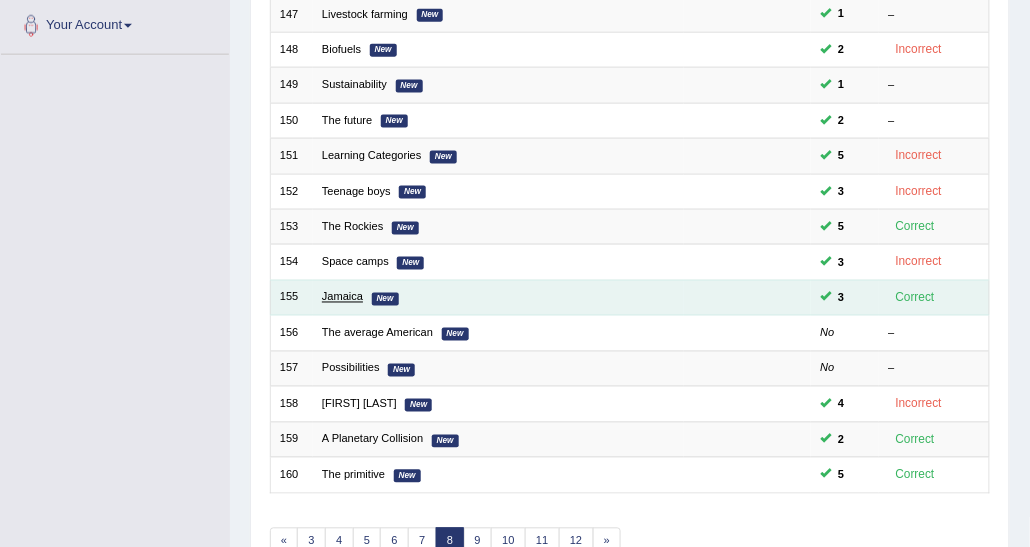 click on "Jamaica" at bounding box center (342, 297) 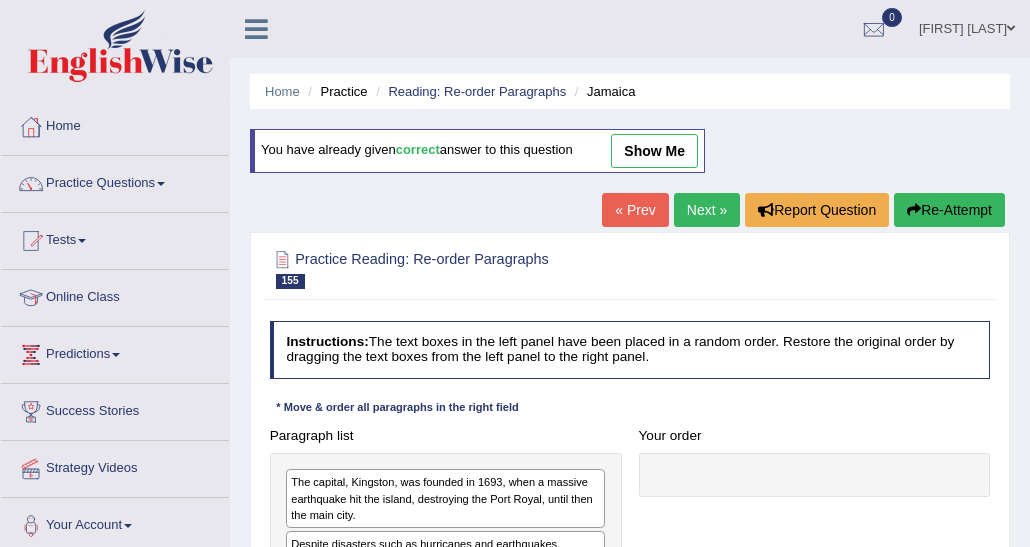 scroll, scrollTop: 200, scrollLeft: 0, axis: vertical 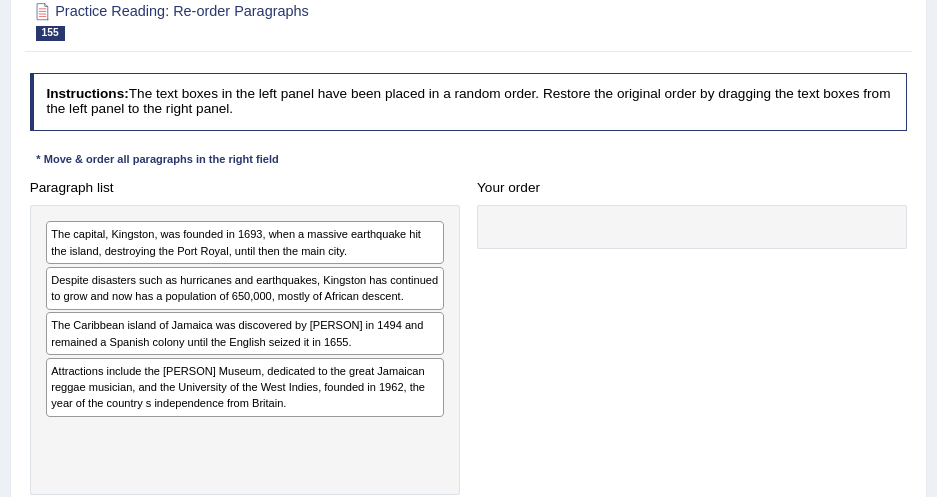 click on "Instructions:  The text boxes in the left panel have been placed in a random order. Restore the original order by dragging the text boxes from the left panel to the right panel." at bounding box center (469, 101) 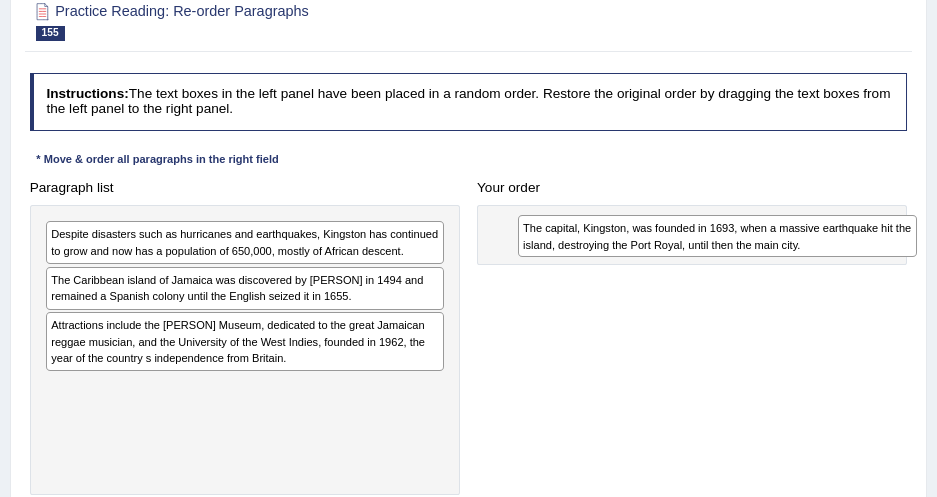 drag, startPoint x: 300, startPoint y: 241, endPoint x: 860, endPoint y: 243, distance: 560.0036 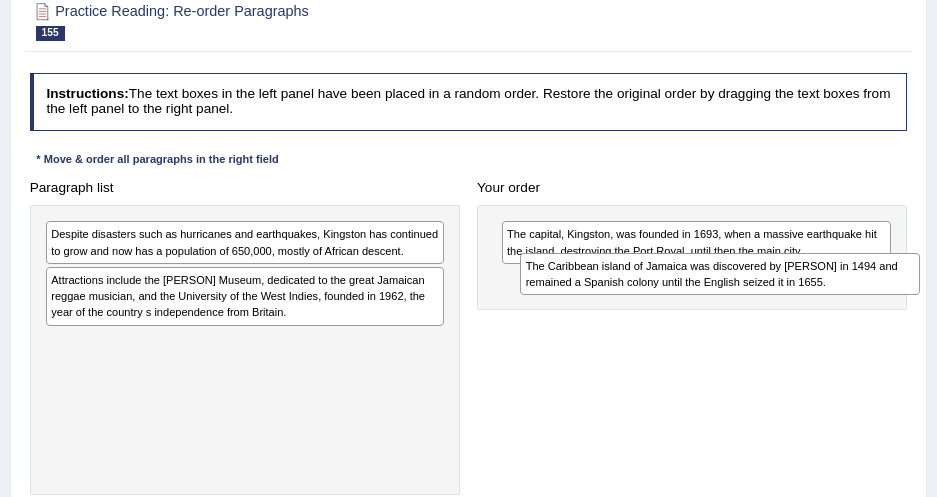 drag, startPoint x: 259, startPoint y: 301, endPoint x: 822, endPoint y: 303, distance: 563.00354 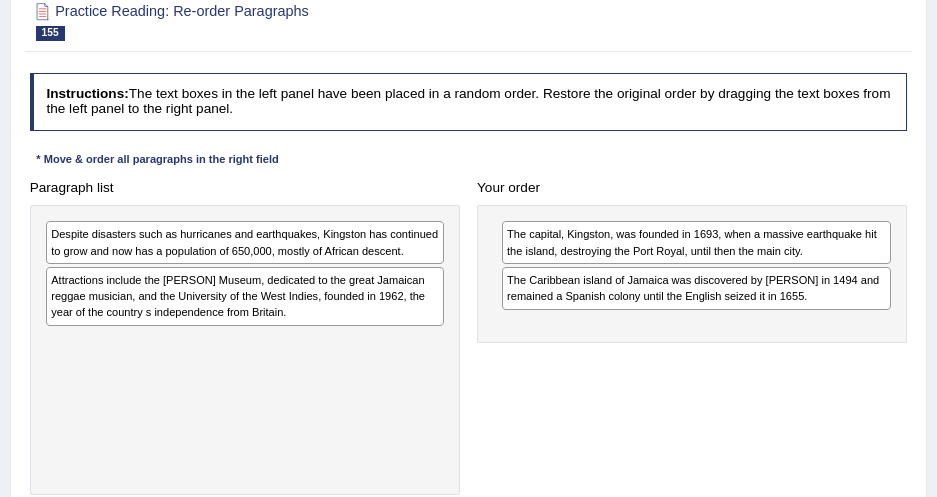 click on "The capital, Kingston, was founded in 1693, when a massive earthquake hit the island, destroying the Port Royal, until then the main city. The Caribbean island of Jamaica was discovered by Christopher Columbus in 1494 and remained a Spanish colony until the English seized it in 1655." at bounding box center (692, 274) 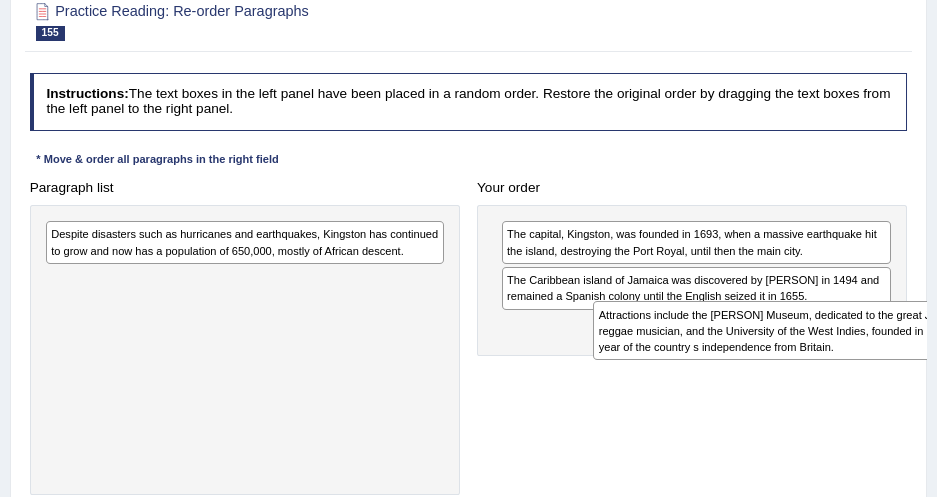 drag, startPoint x: 274, startPoint y: 282, endPoint x: 914, endPoint y: 342, distance: 642.80634 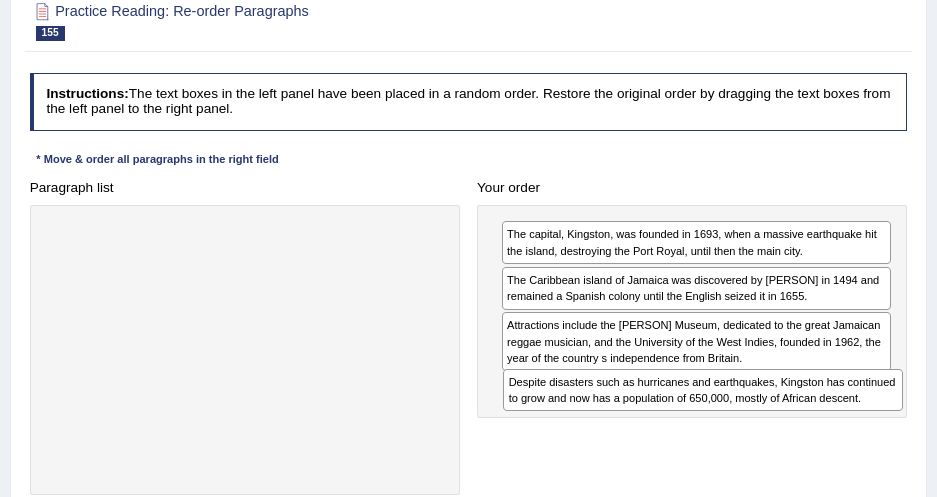 drag, startPoint x: 388, startPoint y: 241, endPoint x: 931, endPoint y: 423, distance: 572.6893 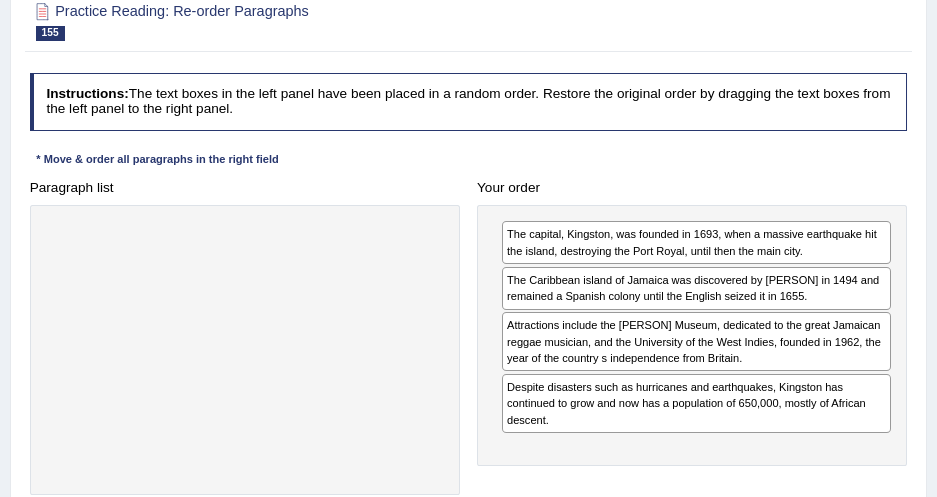 scroll, scrollTop: 300, scrollLeft: 0, axis: vertical 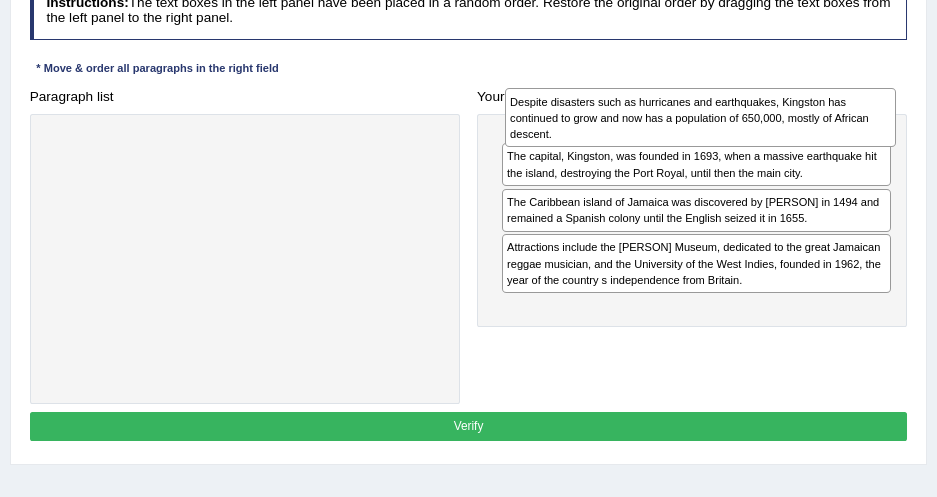 drag, startPoint x: 628, startPoint y: 309, endPoint x: 638, endPoint y: 120, distance: 189.26436 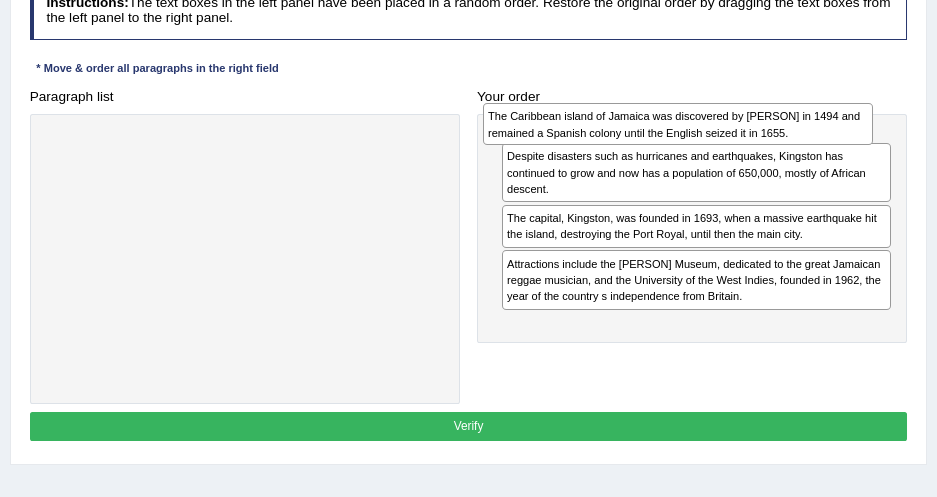 drag, startPoint x: 582, startPoint y: 259, endPoint x: 566, endPoint y: 129, distance: 130.98091 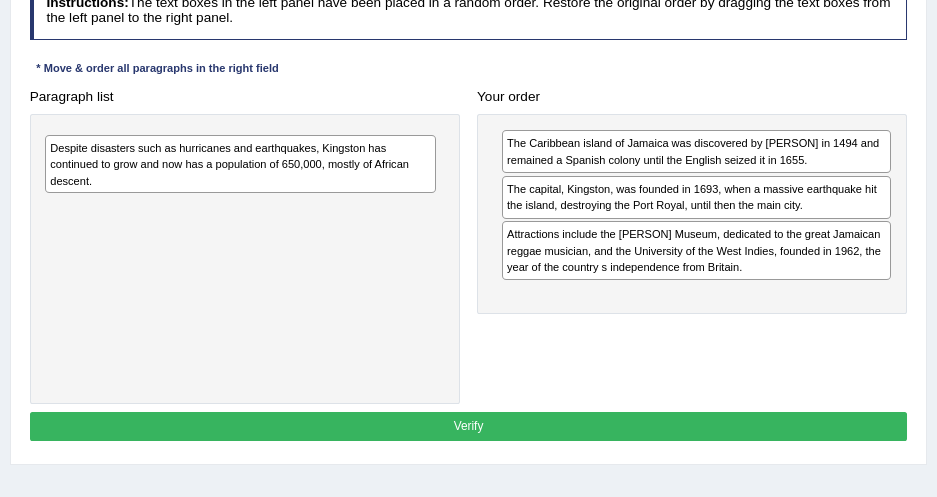 drag, startPoint x: 569, startPoint y: 187, endPoint x: 48, endPoint y: 163, distance: 521.5525 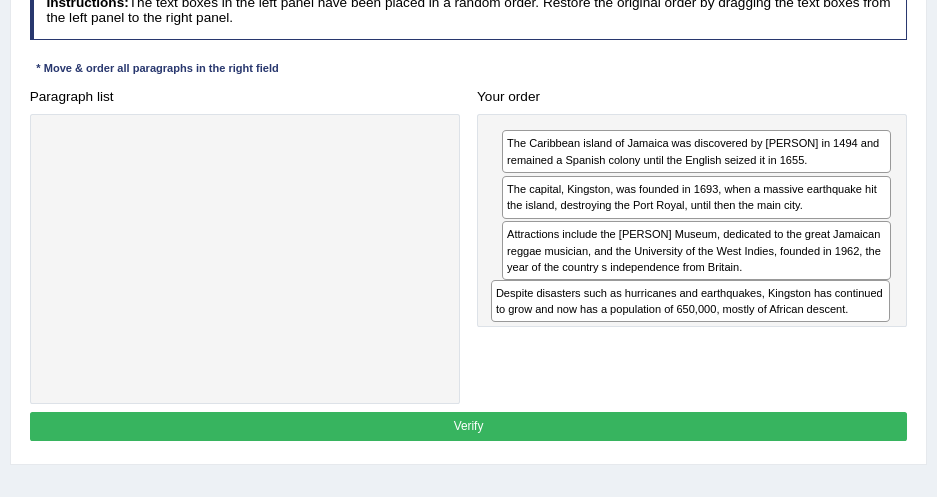 drag, startPoint x: 104, startPoint y: 161, endPoint x: 632, endPoint y: 346, distance: 559.47205 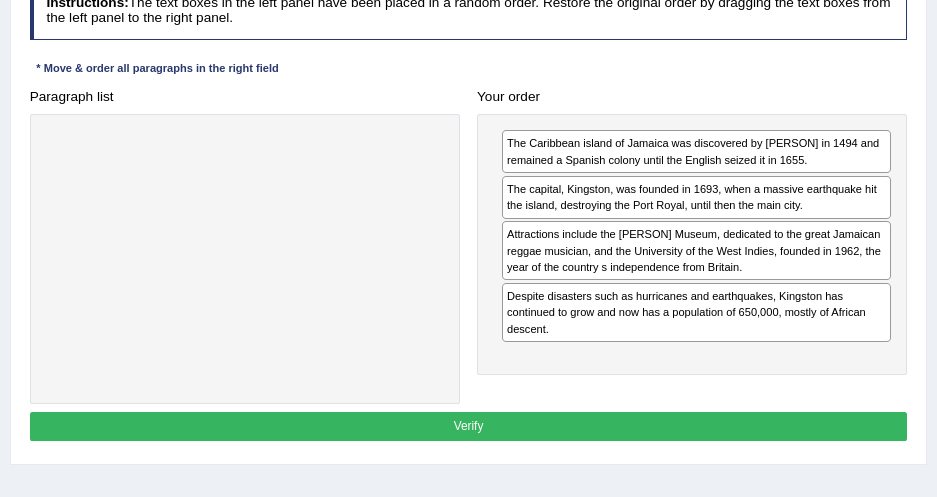 click on "The Caribbean island of Jamaica was discovered by Christopher Columbus in 1494 and remained a Spanish colony until the English seized it in 1655. The capital, Kingston, was founded in 1693, when a massive earthquake hit the island, destroying the Port Royal, until then the main city. Attractions include the Bob Marley Museum, dedicated to the great Jamaican reggae musician, and the University of the West Indies, founded in 1962, the year of the country s independence from Britain. Despite disasters such as hurricanes and earthquakes, Kingston has continued to grow and now has a population of 650,000, mostly of African descent." at bounding box center (692, 245) 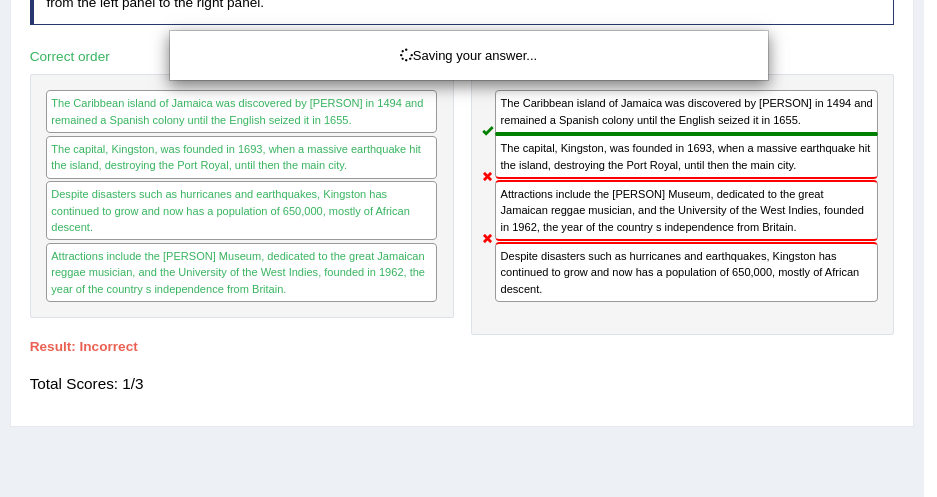 scroll, scrollTop: 285, scrollLeft: 0, axis: vertical 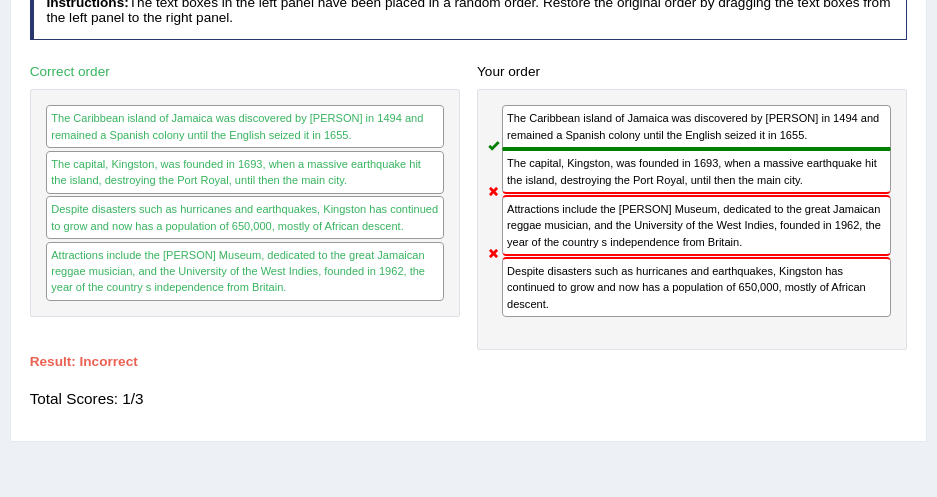 drag, startPoint x: 768, startPoint y: 280, endPoint x: 685, endPoint y: 271, distance: 83.48653 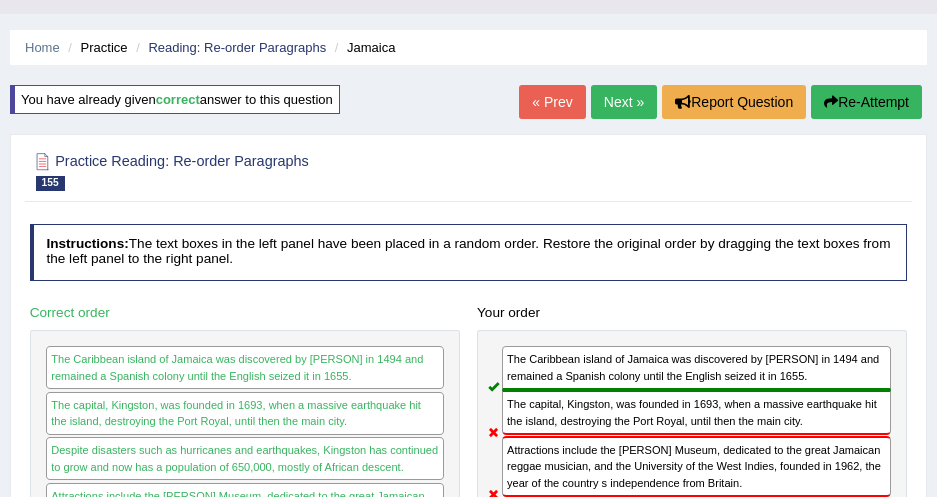 scroll, scrollTop: 0, scrollLeft: 0, axis: both 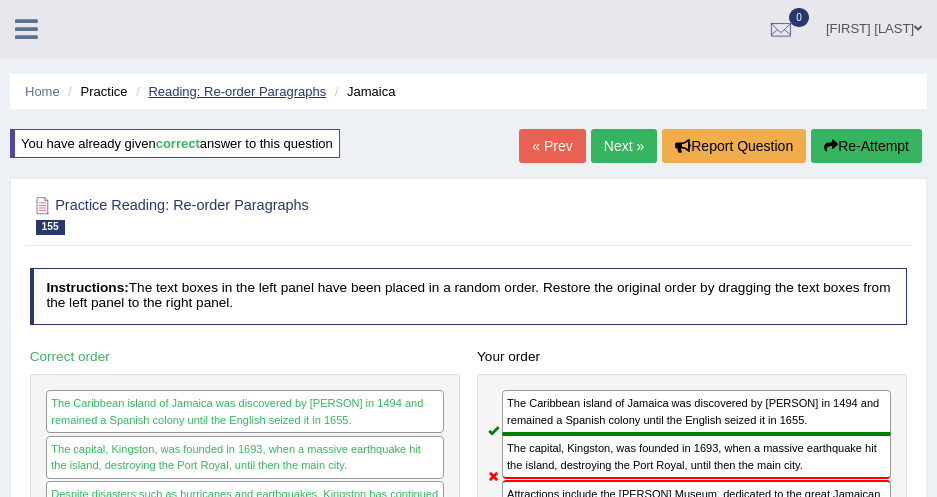 click on "Reading: Re-order Paragraphs" at bounding box center [237, 91] 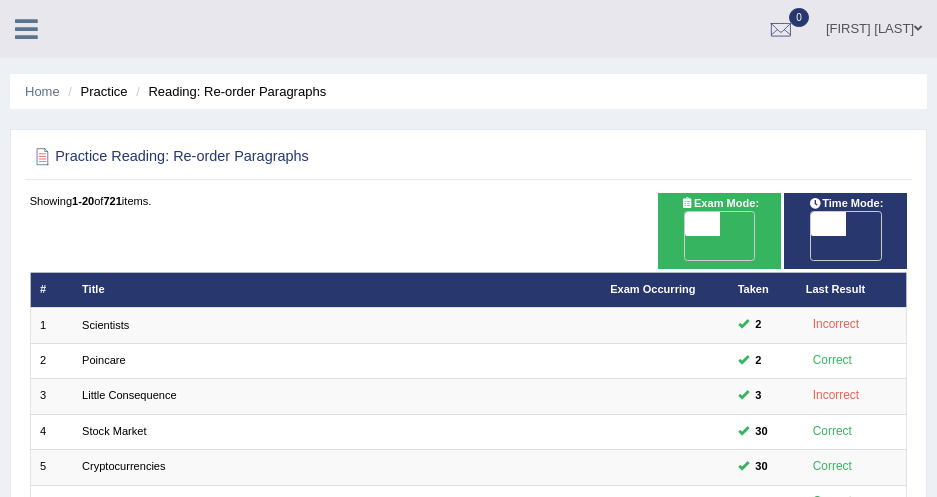 scroll, scrollTop: 0, scrollLeft: 0, axis: both 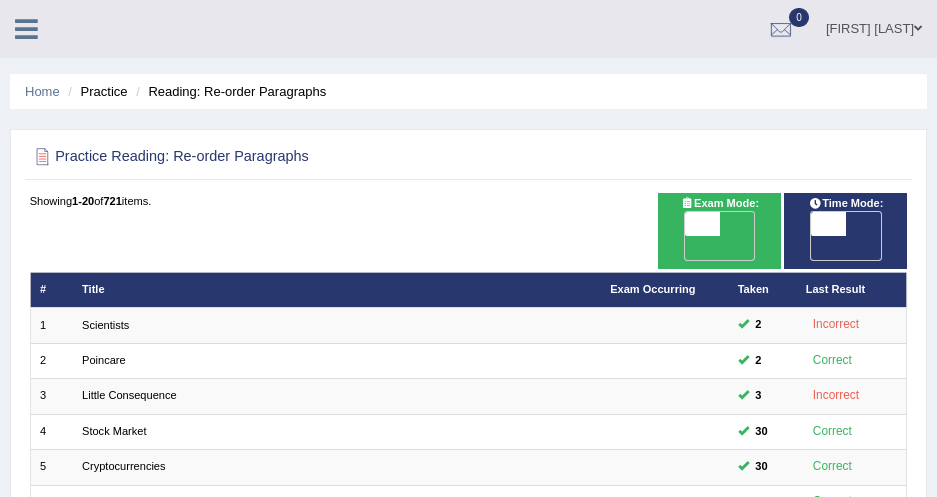 click at bounding box center (26, 27) 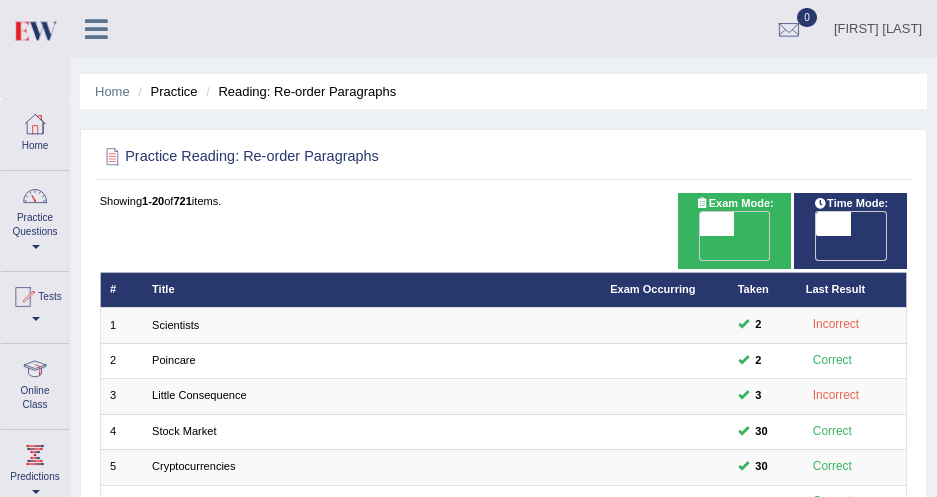 click at bounding box center [34, 30] 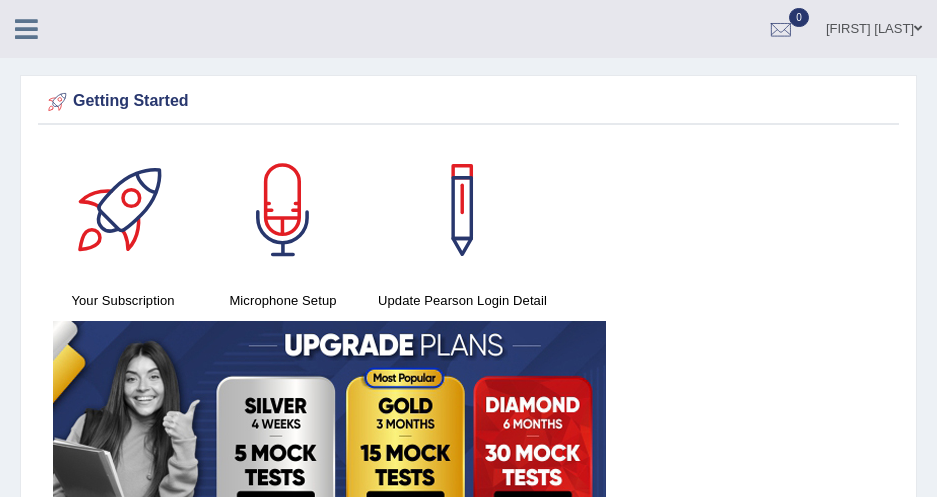 scroll, scrollTop: 0, scrollLeft: 0, axis: both 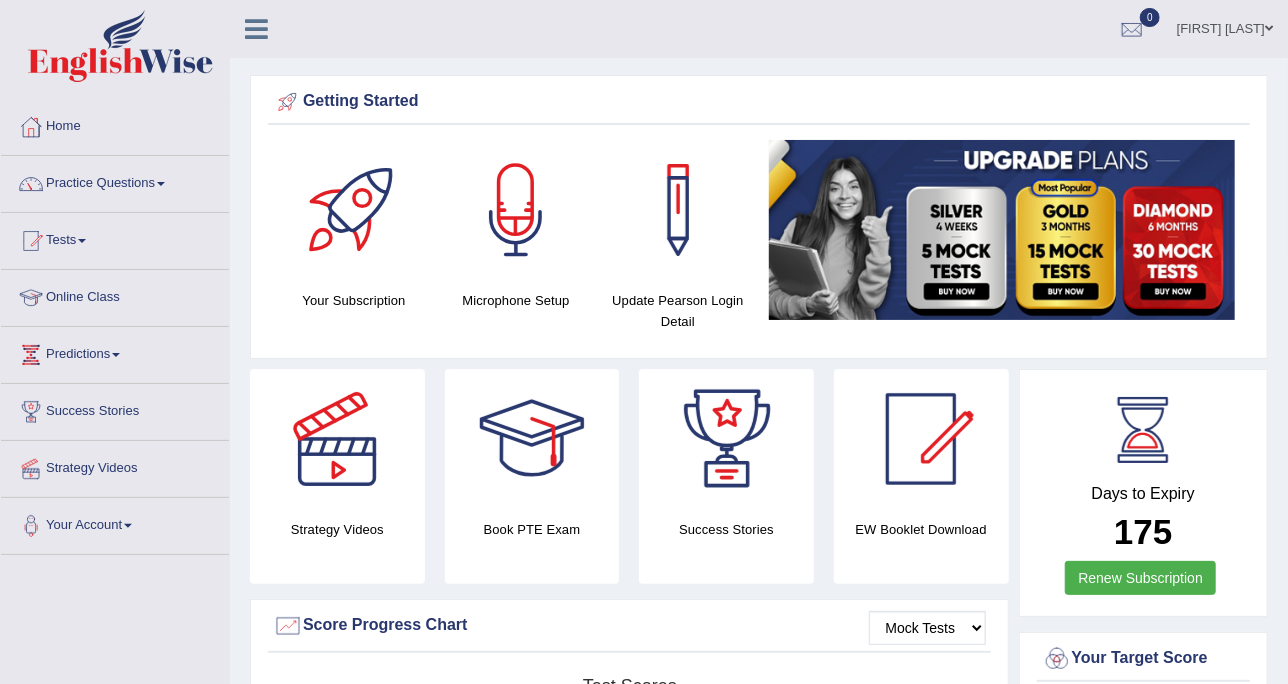 drag, startPoint x: 897, startPoint y: 0, endPoint x: 595, endPoint y: 81, distance: 312.67395 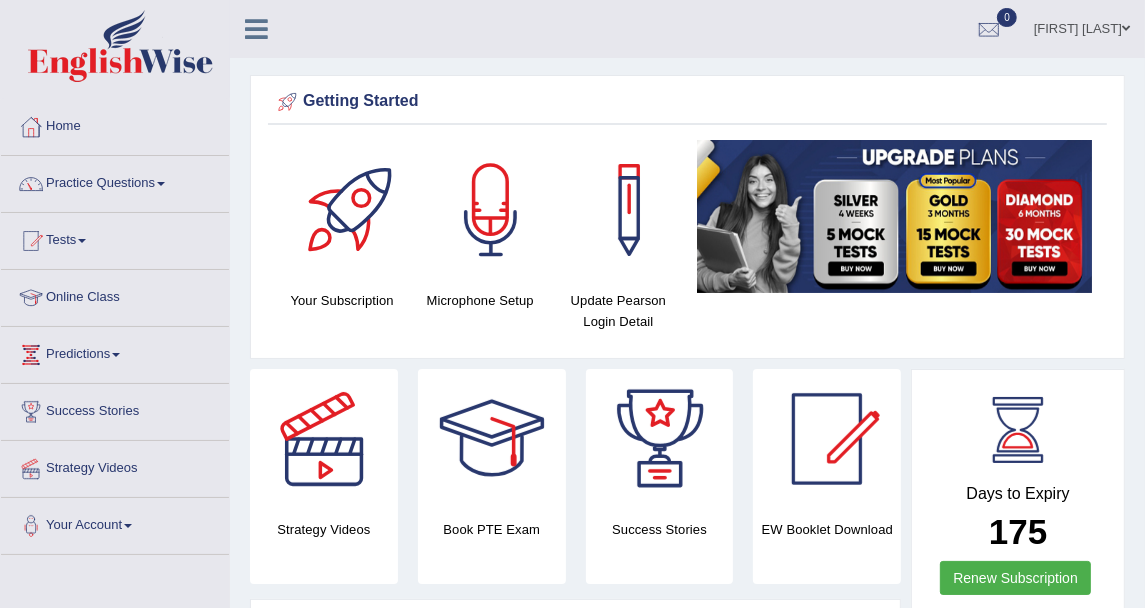 drag, startPoint x: 2000, startPoint y: 3, endPoint x: 570, endPoint y: 140, distance: 1436.5476 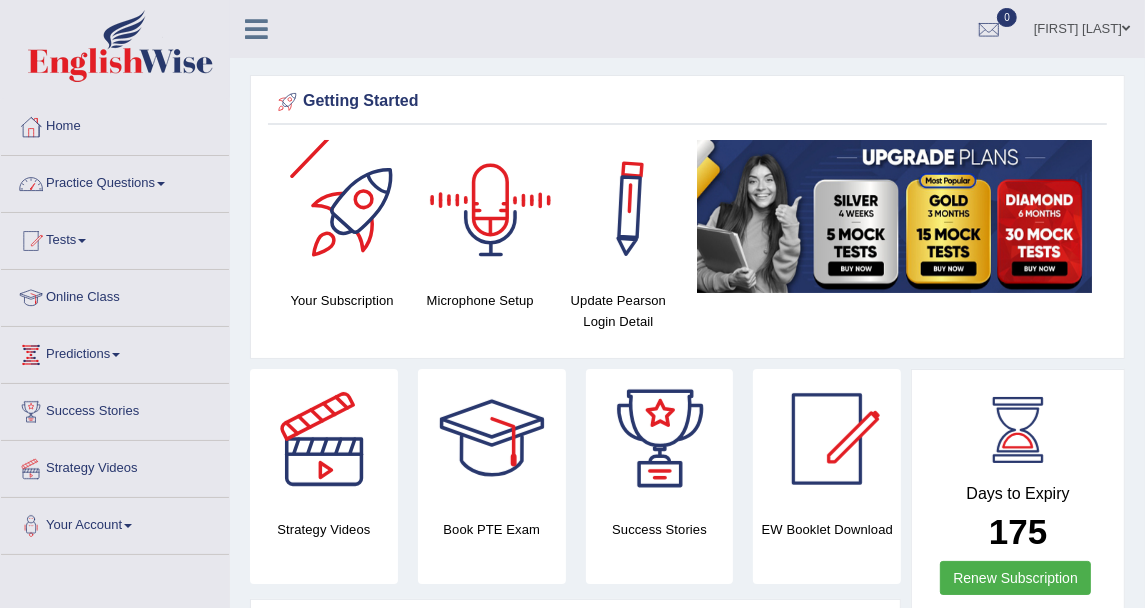 click on "Practice Questions" at bounding box center (115, 181) 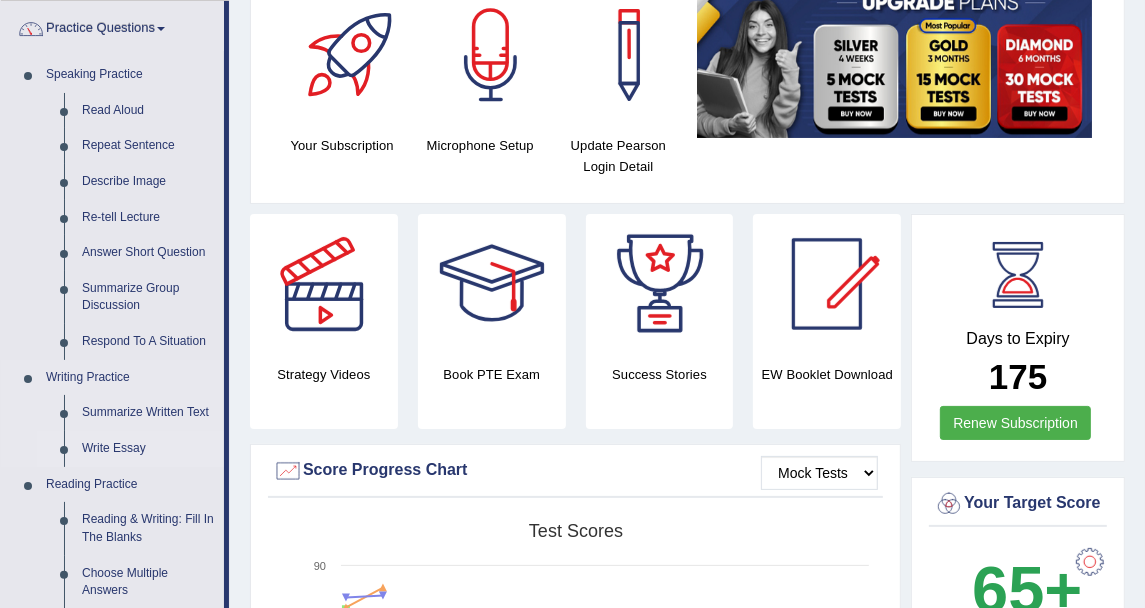 scroll, scrollTop: 111, scrollLeft: 0, axis: vertical 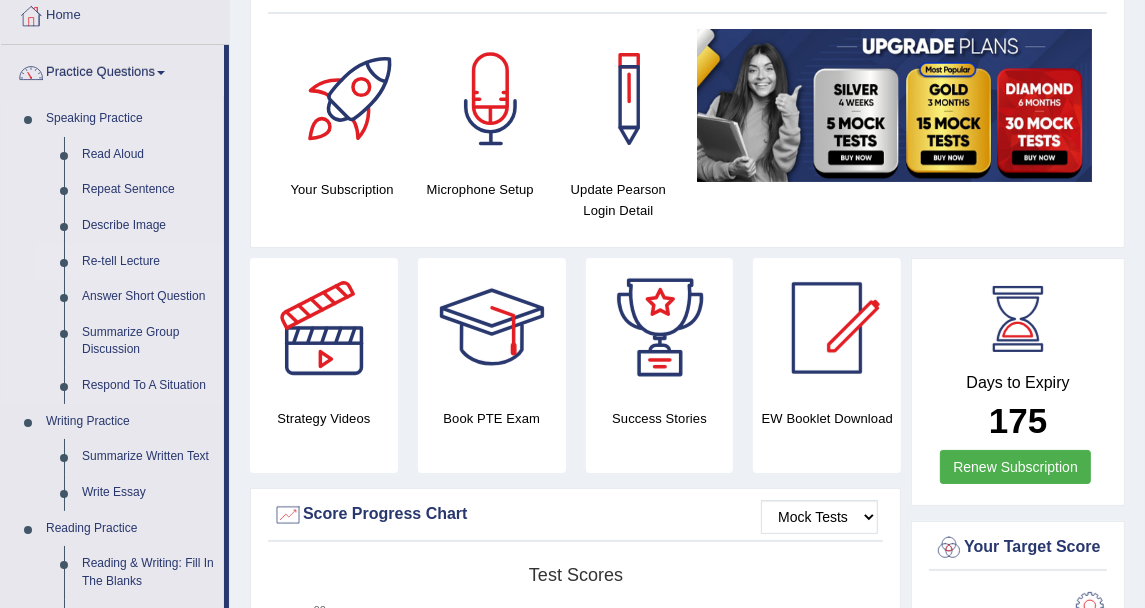 click on "Re-tell Lecture" at bounding box center (148, 262) 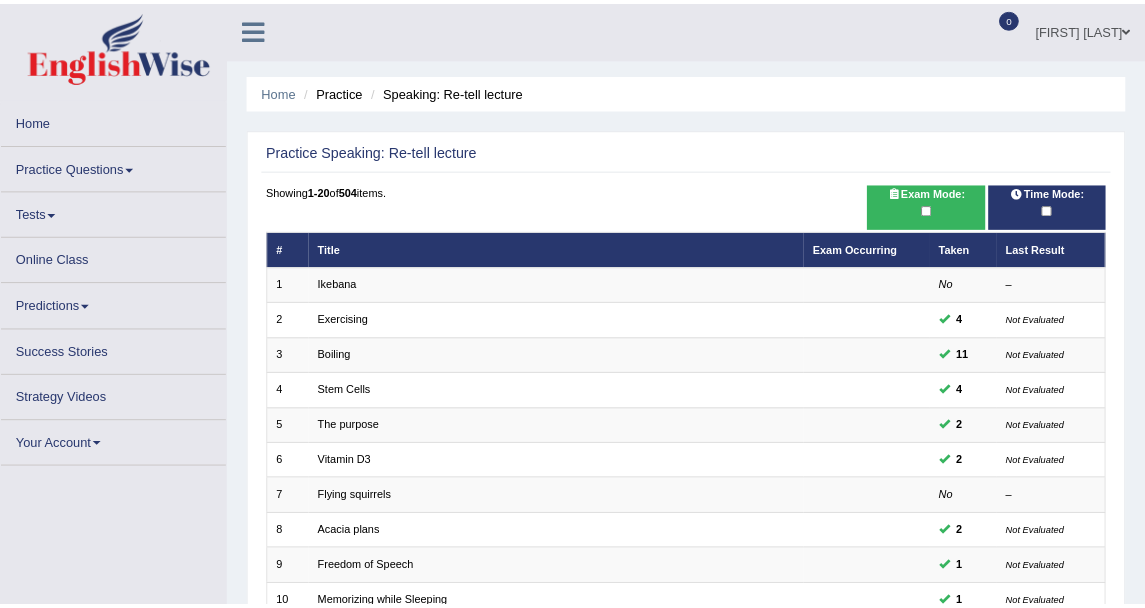 scroll, scrollTop: 0, scrollLeft: 0, axis: both 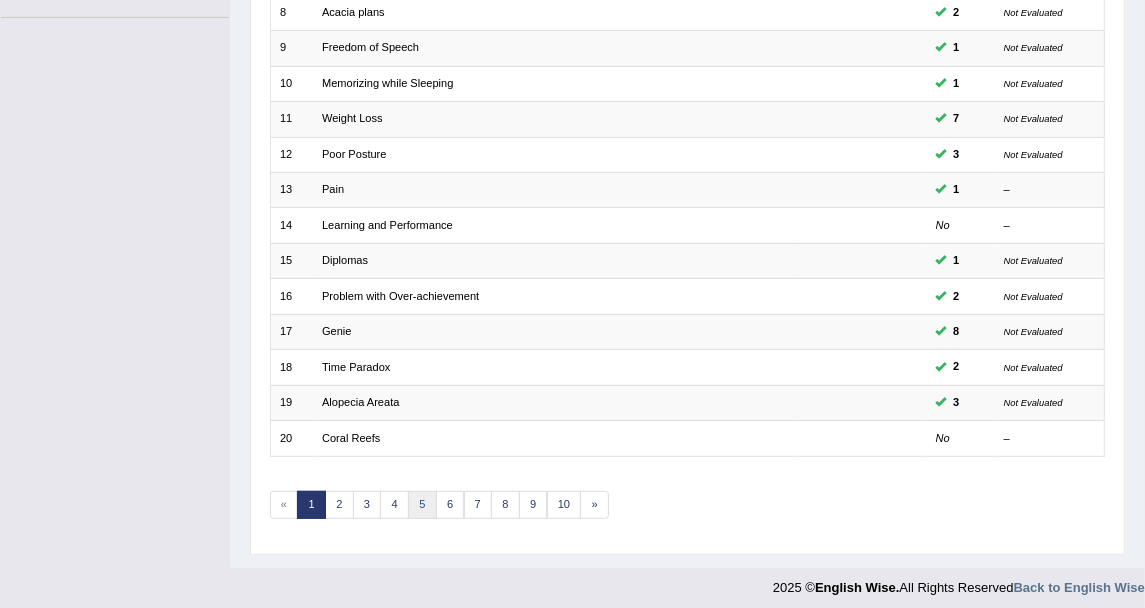click on "5" at bounding box center [422, 505] 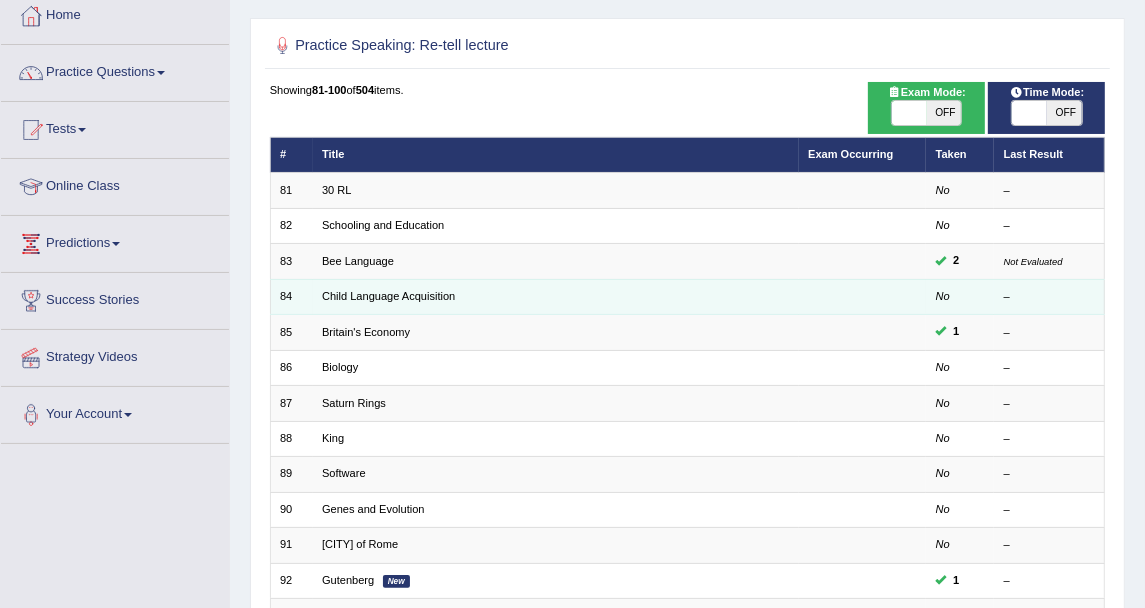 scroll, scrollTop: 111, scrollLeft: 0, axis: vertical 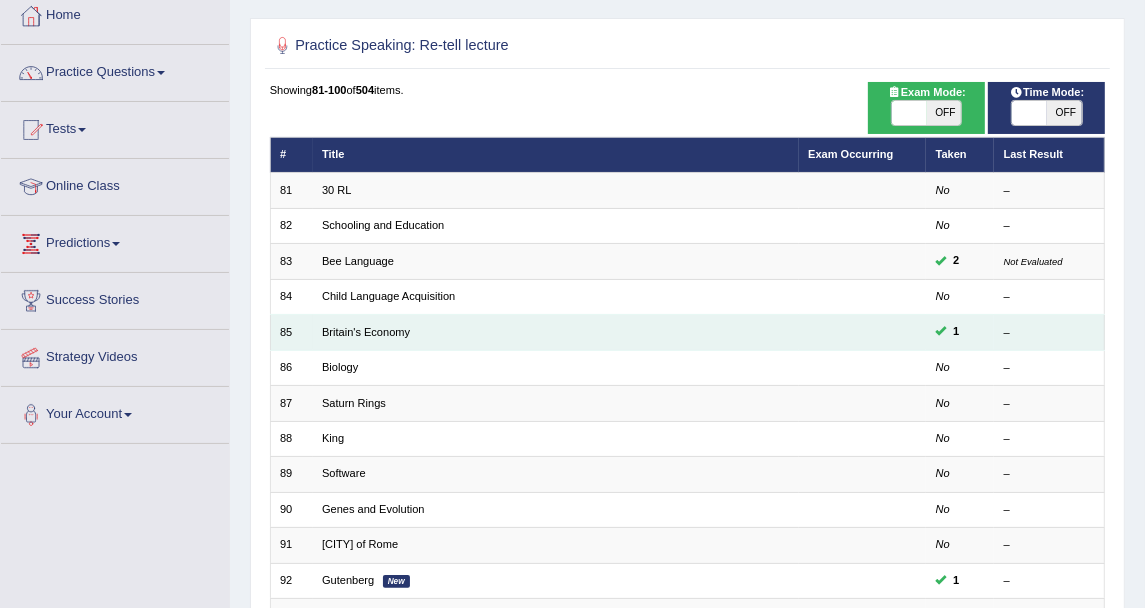 click on "Britain's Economy" at bounding box center (556, 332) 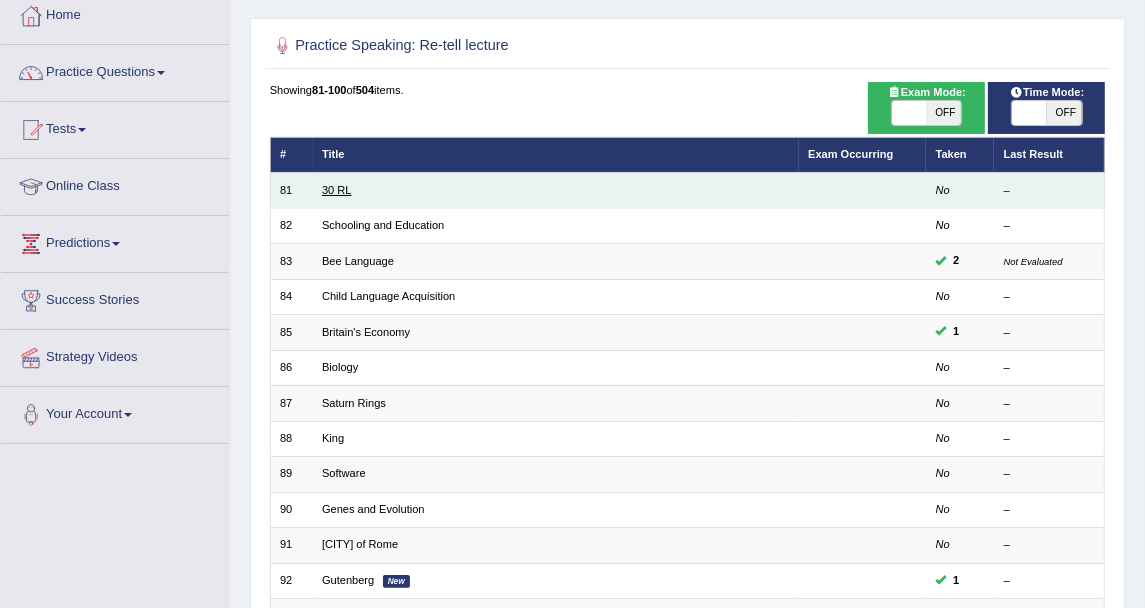 click on "30 RL" at bounding box center [336, 190] 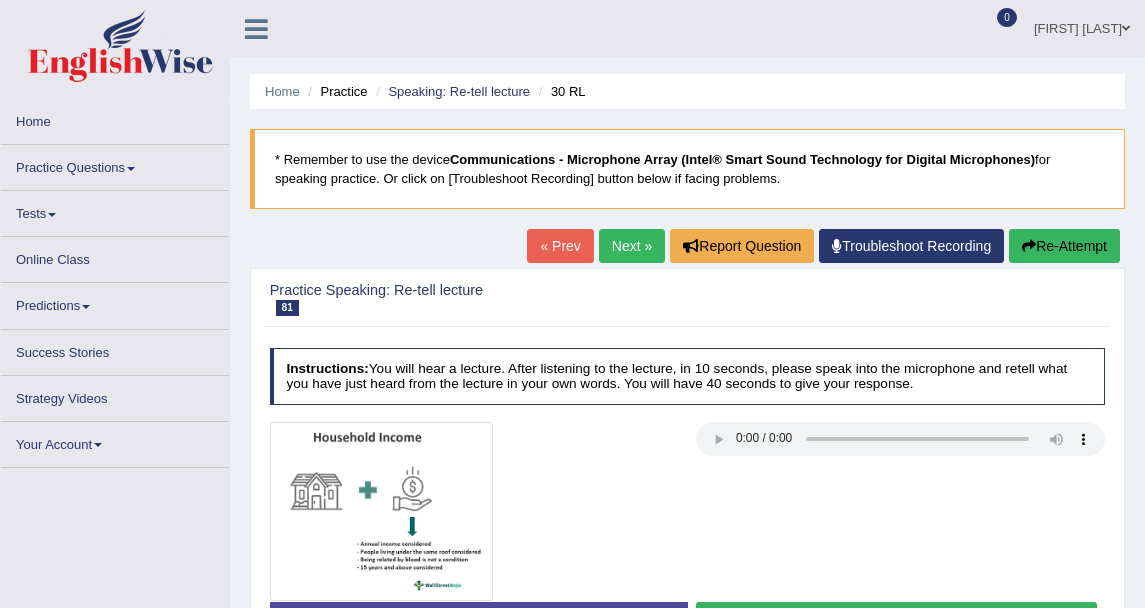 scroll, scrollTop: 0, scrollLeft: 0, axis: both 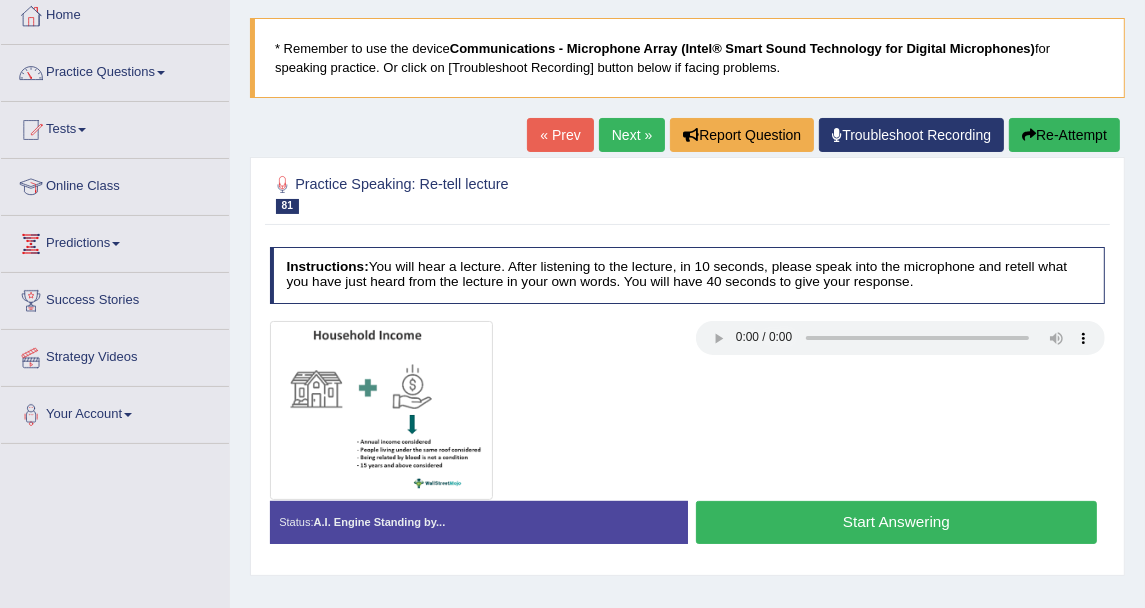 click on "« Prev Next »  Report Question  Troubleshoot Recording  Re-Attempt" at bounding box center [826, 137] 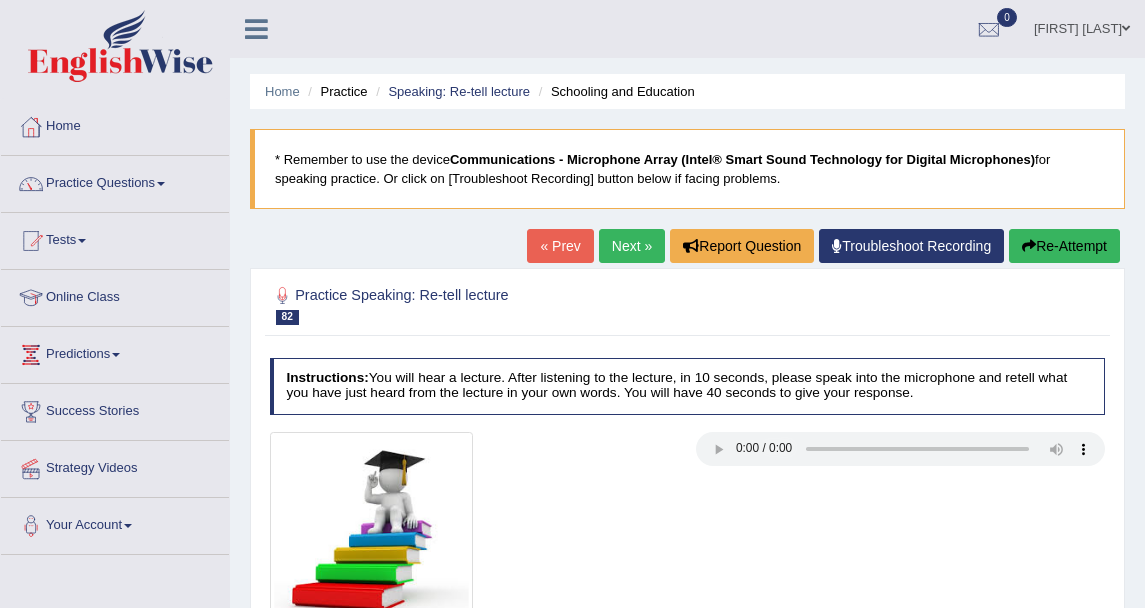 scroll, scrollTop: 0, scrollLeft: 0, axis: both 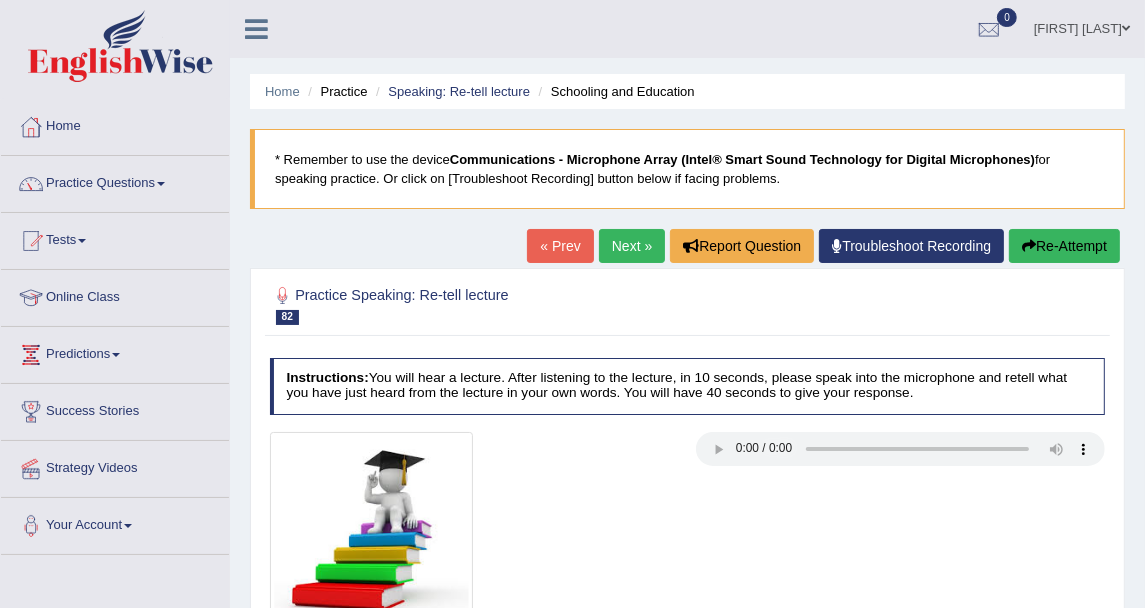 click on "Next »" at bounding box center (632, 246) 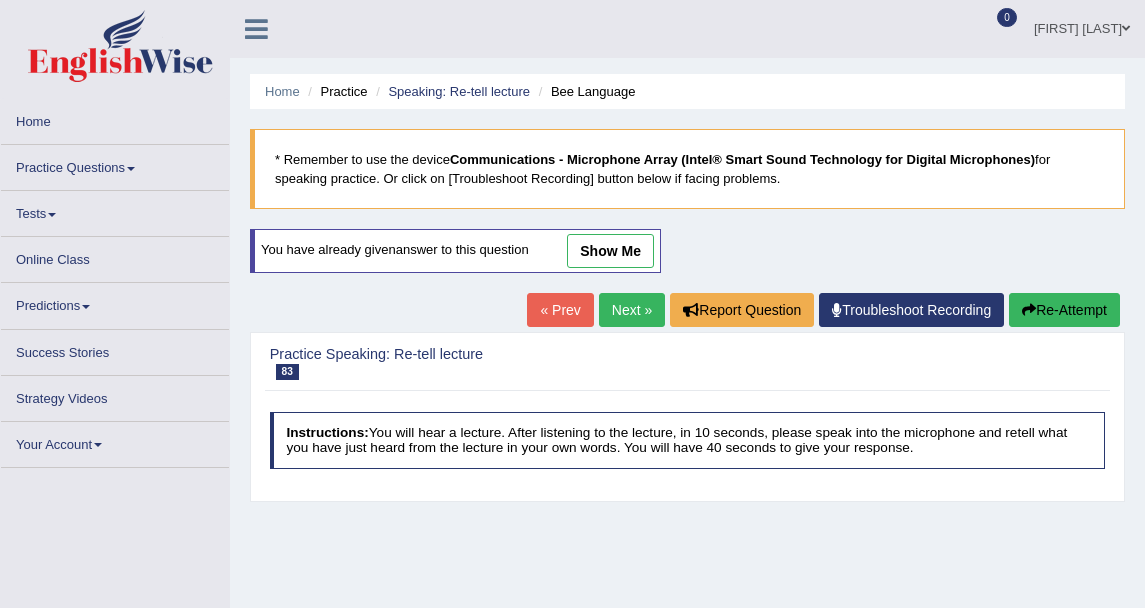 scroll, scrollTop: 0, scrollLeft: 0, axis: both 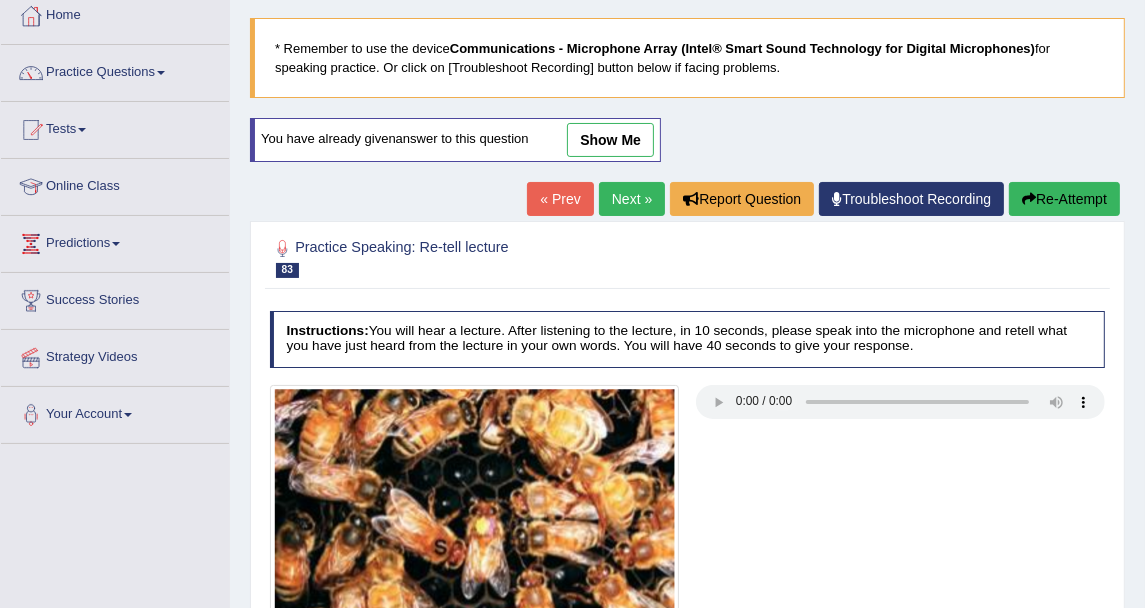 type 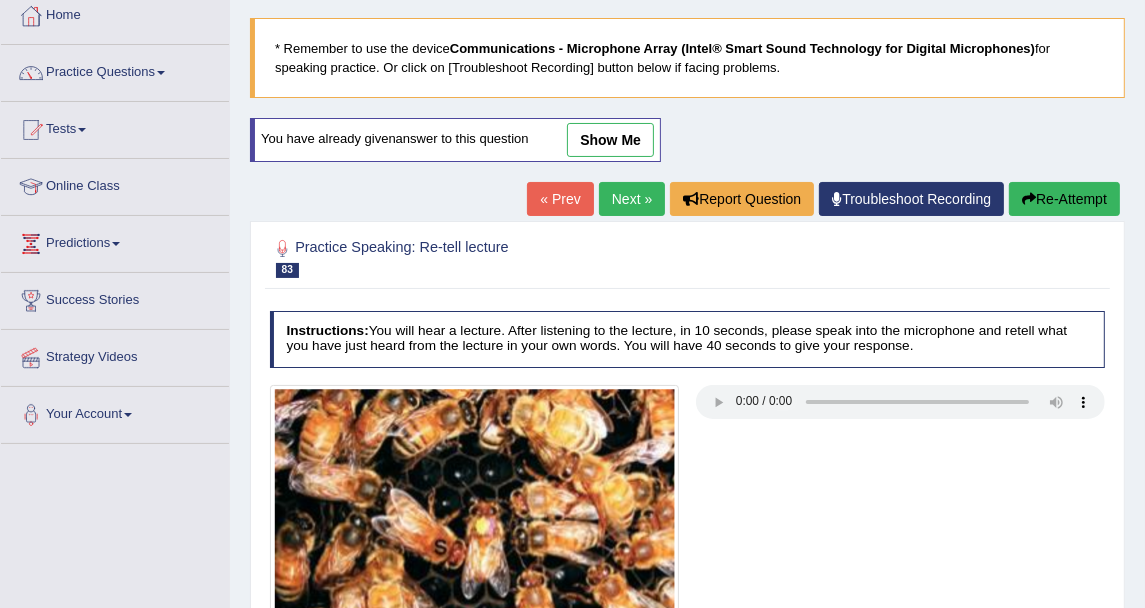 click on "show me" at bounding box center [610, 140] 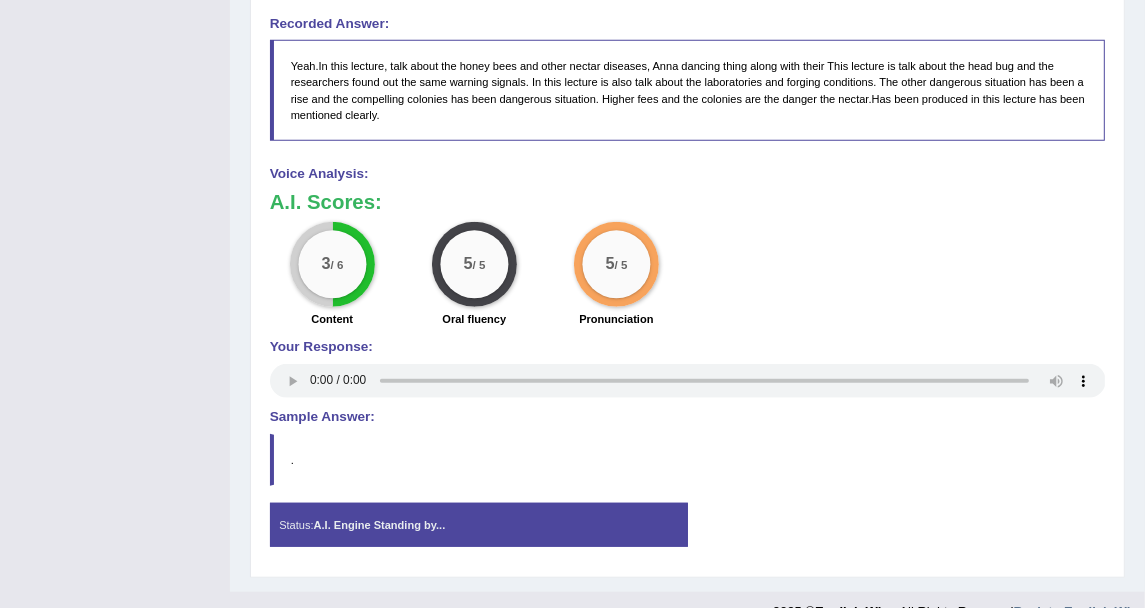 scroll, scrollTop: 958, scrollLeft: 0, axis: vertical 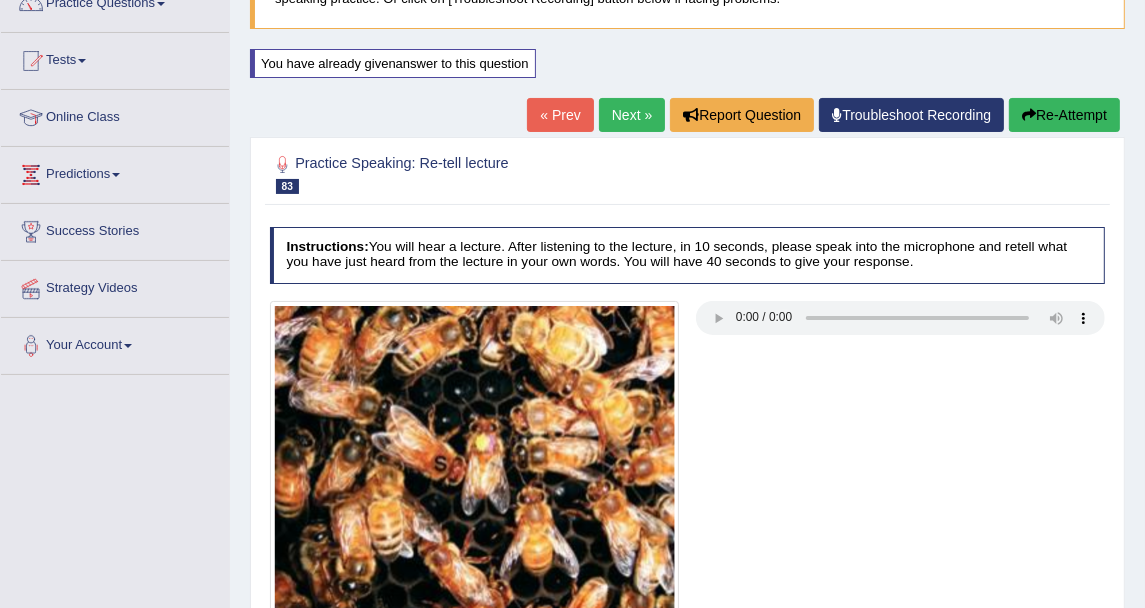 click on "Re-Attempt" at bounding box center [1064, 115] 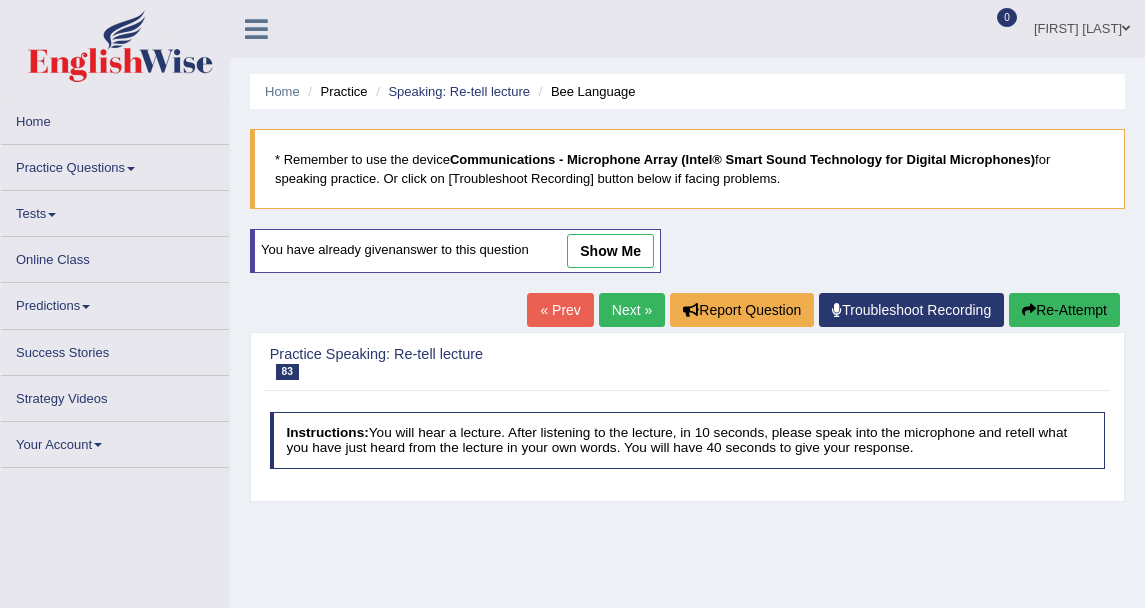 scroll, scrollTop: 180, scrollLeft: 0, axis: vertical 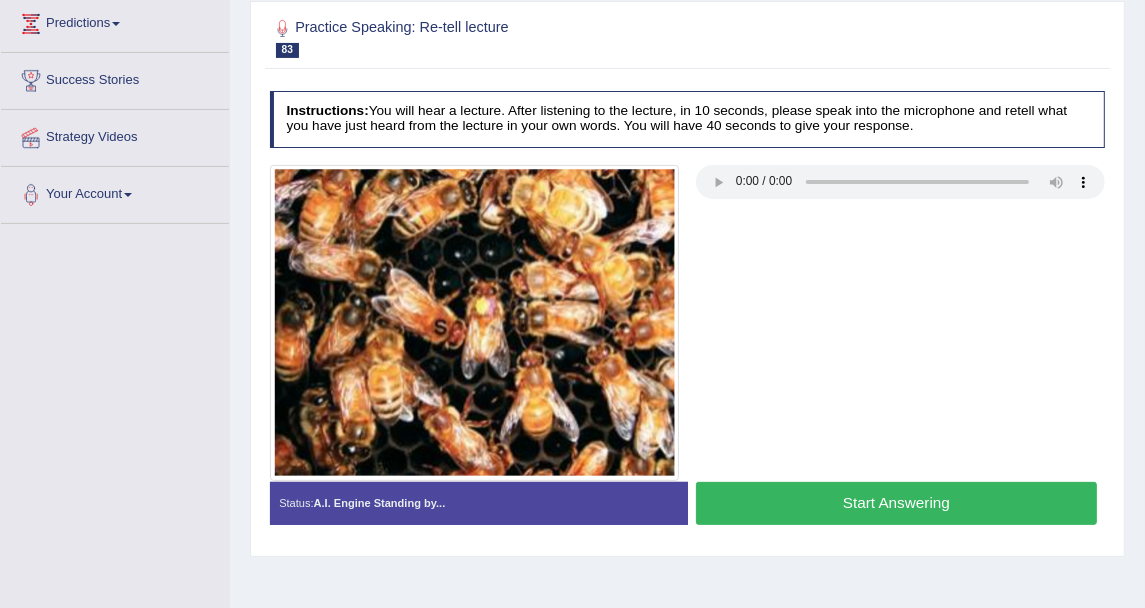 click on "Start Answering" at bounding box center [896, 503] 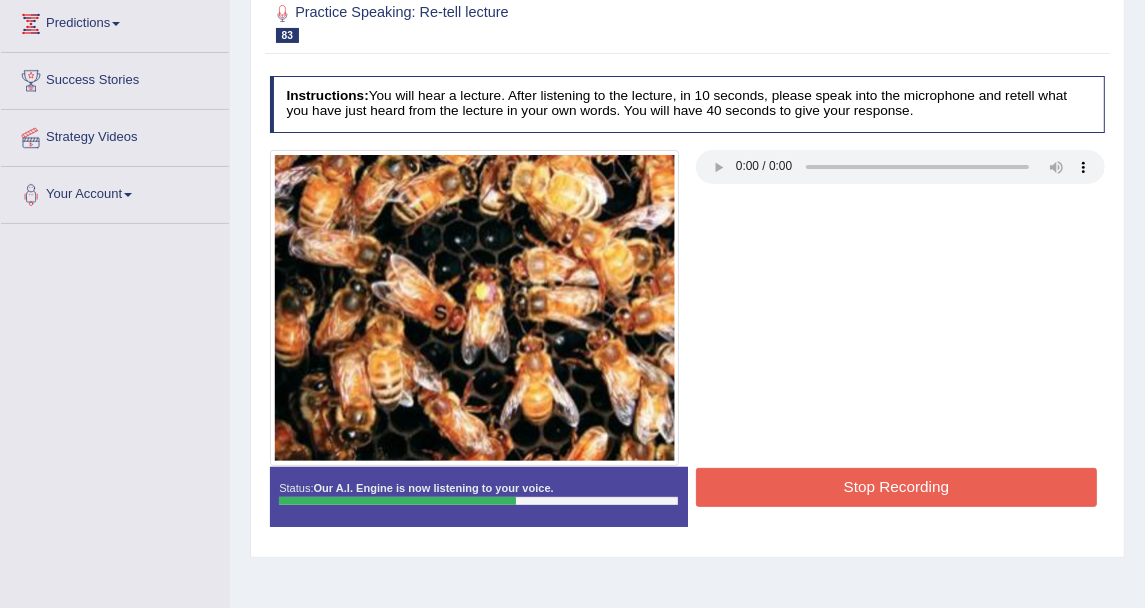 click on "Stop Recording" at bounding box center [896, 487] 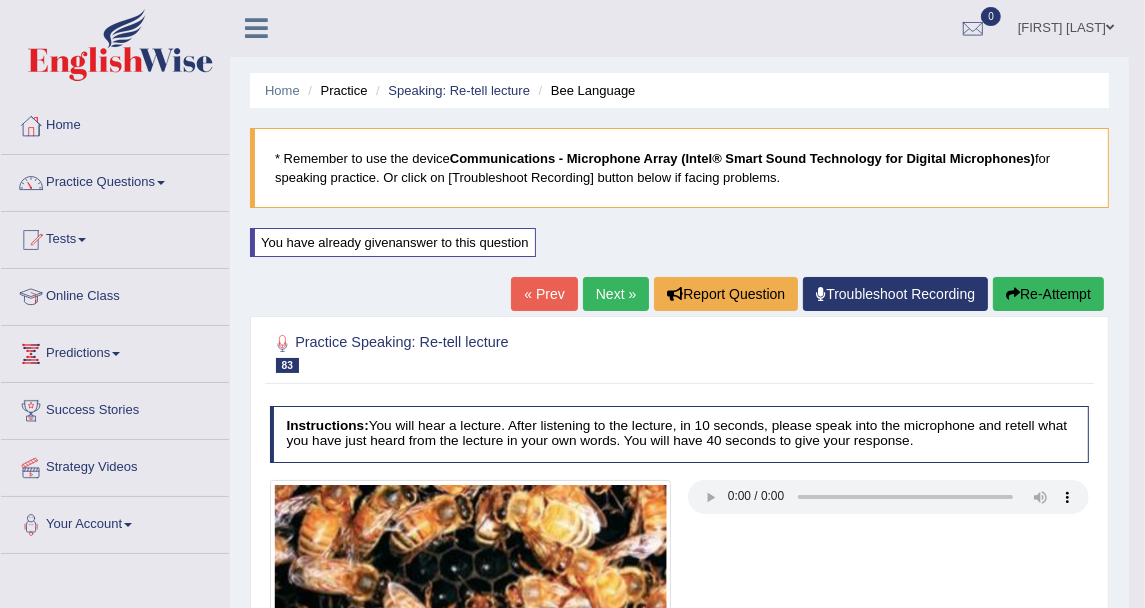 scroll, scrollTop: 0, scrollLeft: 0, axis: both 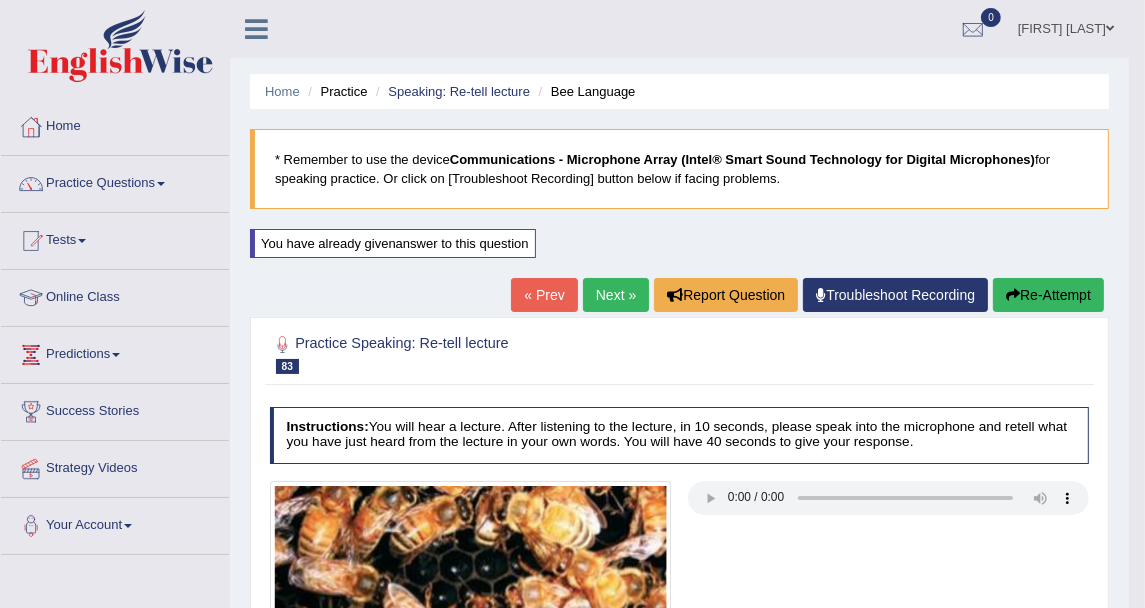 click on "« Prev Next »  Report Question  Troubleshoot Recording  Re-Attempt" at bounding box center [810, 297] 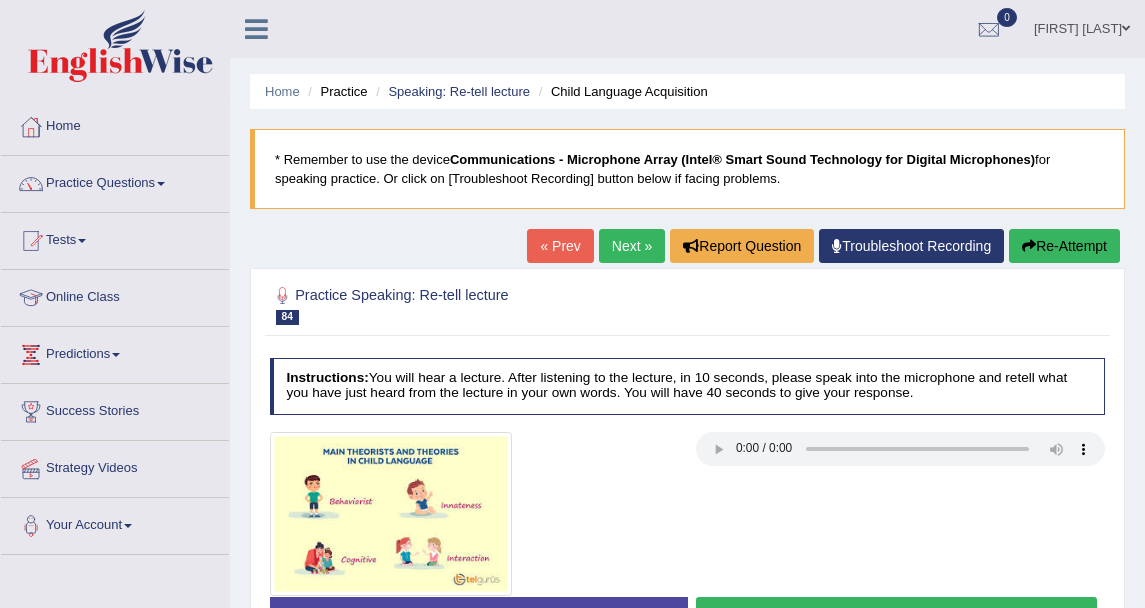 scroll, scrollTop: 111, scrollLeft: 0, axis: vertical 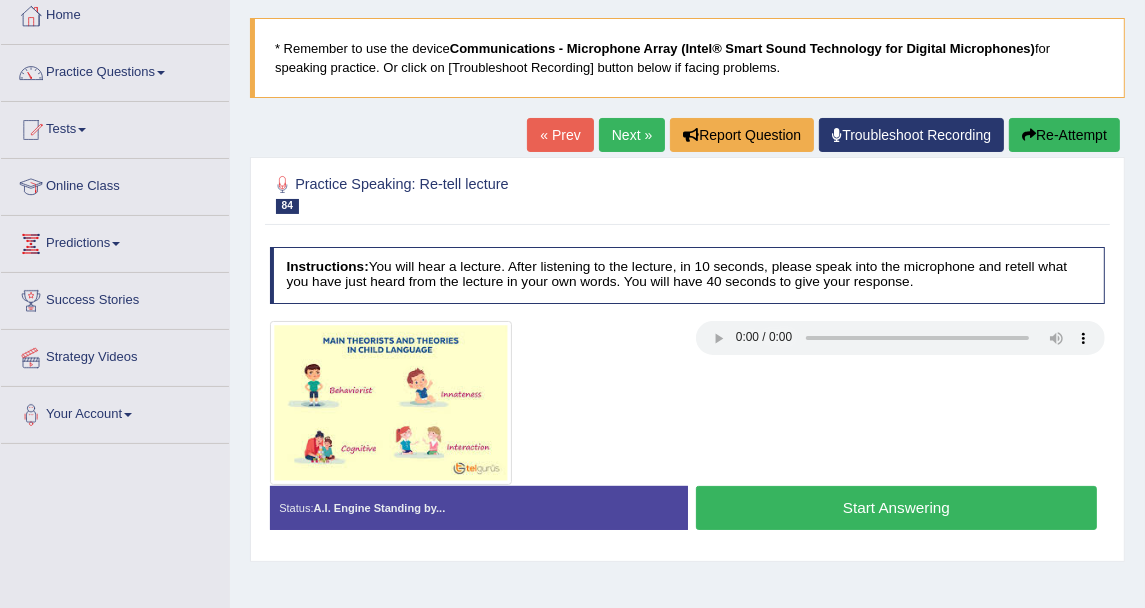 click on "Next »" at bounding box center [632, 135] 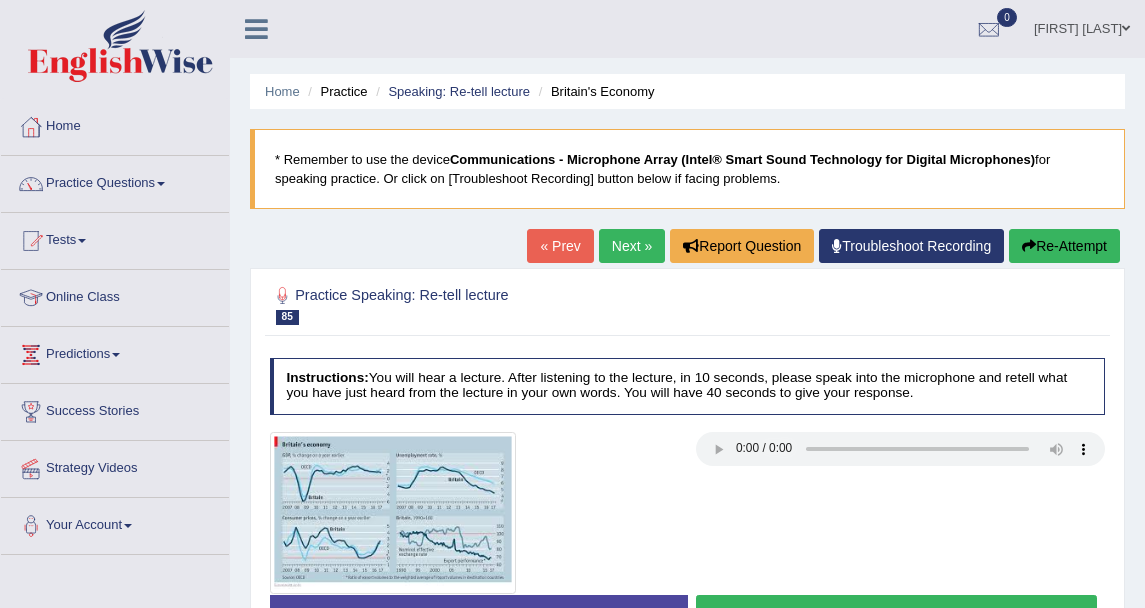 scroll, scrollTop: 0, scrollLeft: 0, axis: both 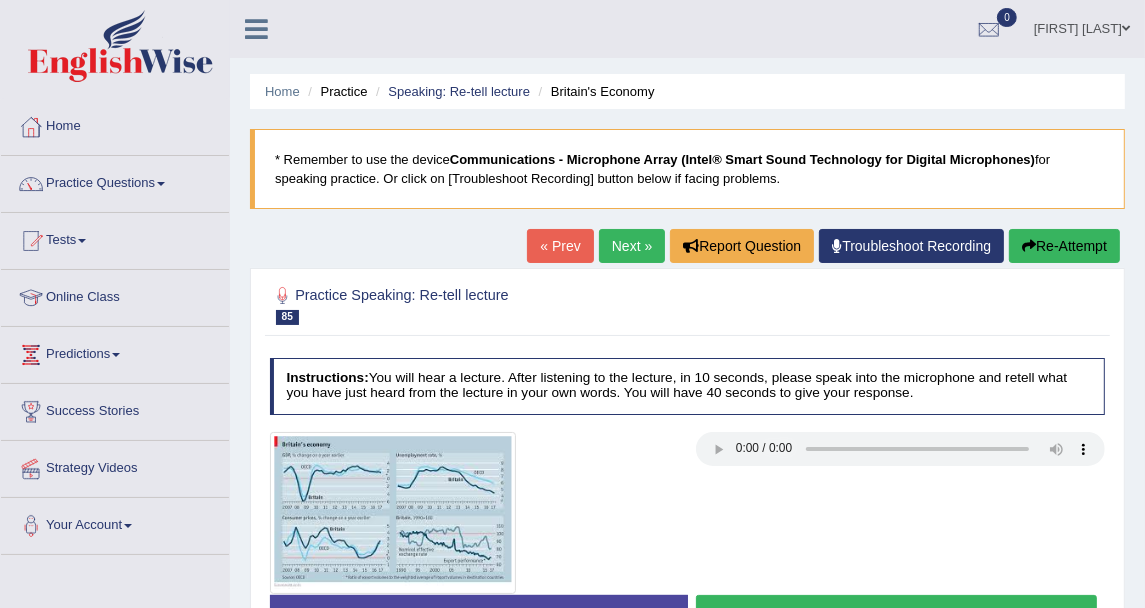 click on "Next »" at bounding box center [632, 246] 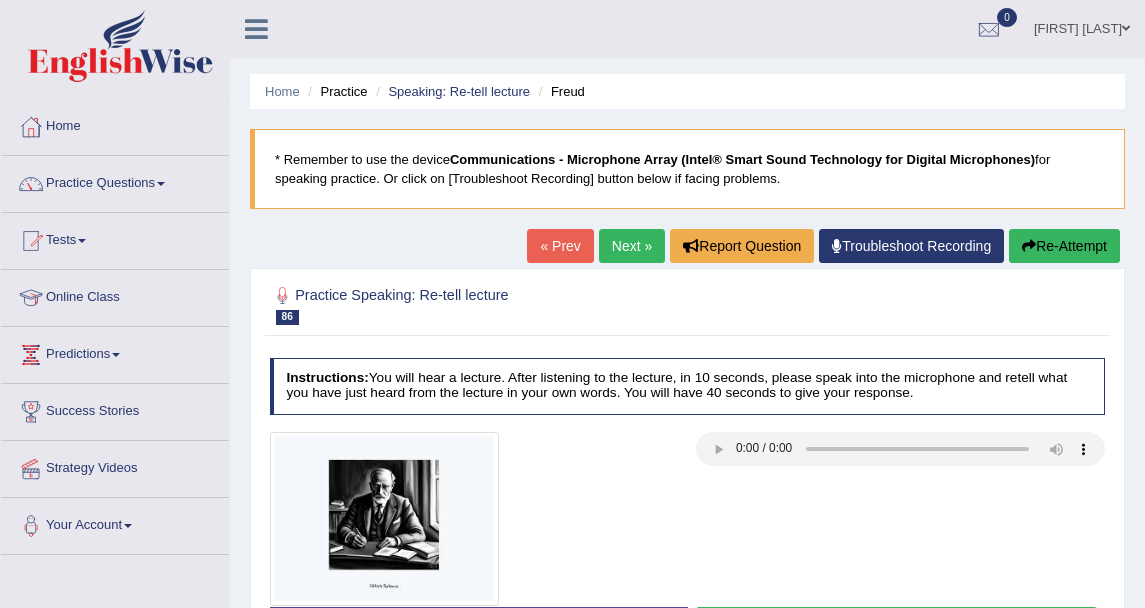 scroll, scrollTop: 0, scrollLeft: 0, axis: both 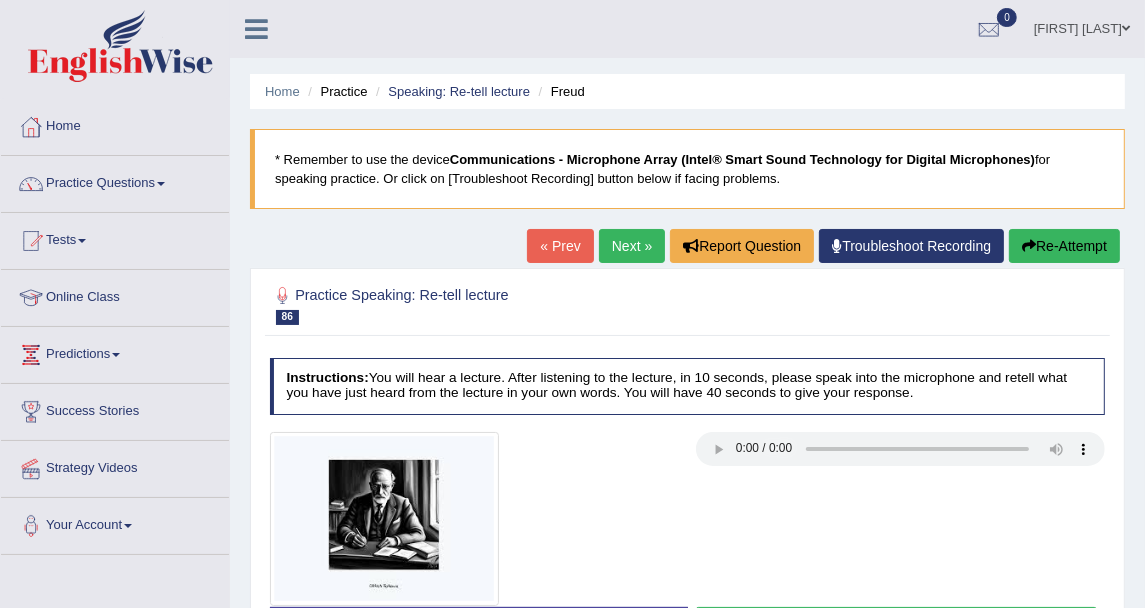 click on "Next »" at bounding box center [632, 246] 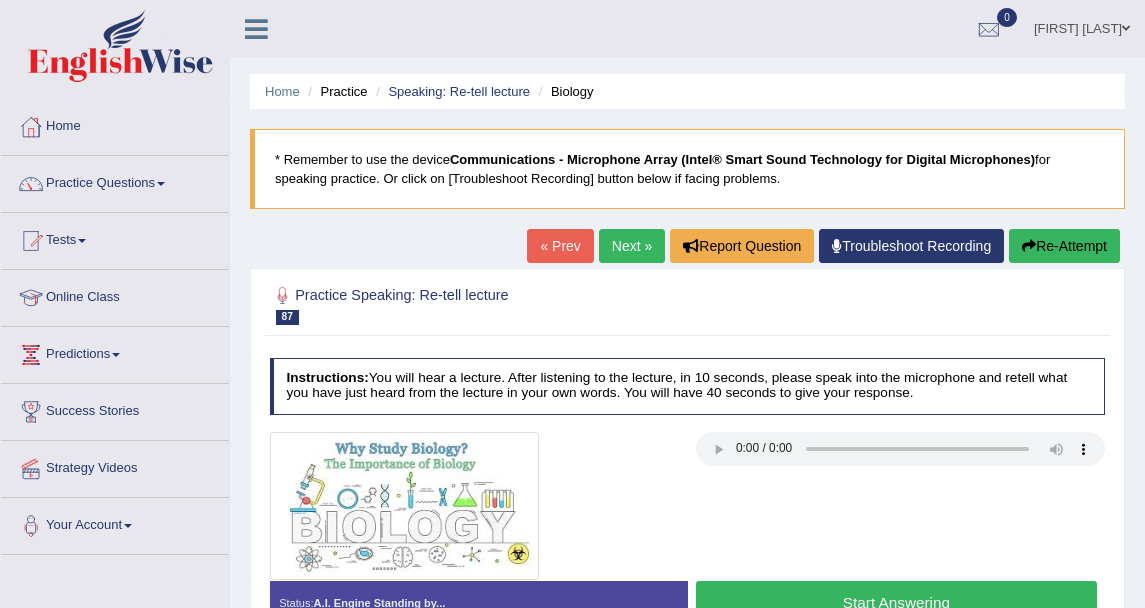 scroll, scrollTop: 0, scrollLeft: 0, axis: both 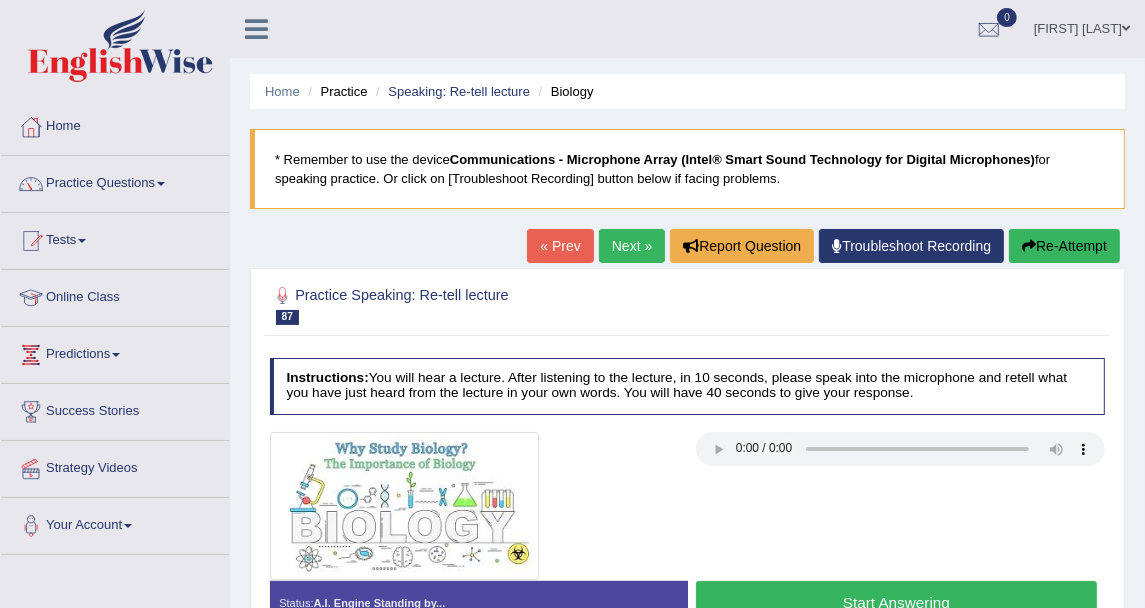 click on "Next »" at bounding box center (632, 246) 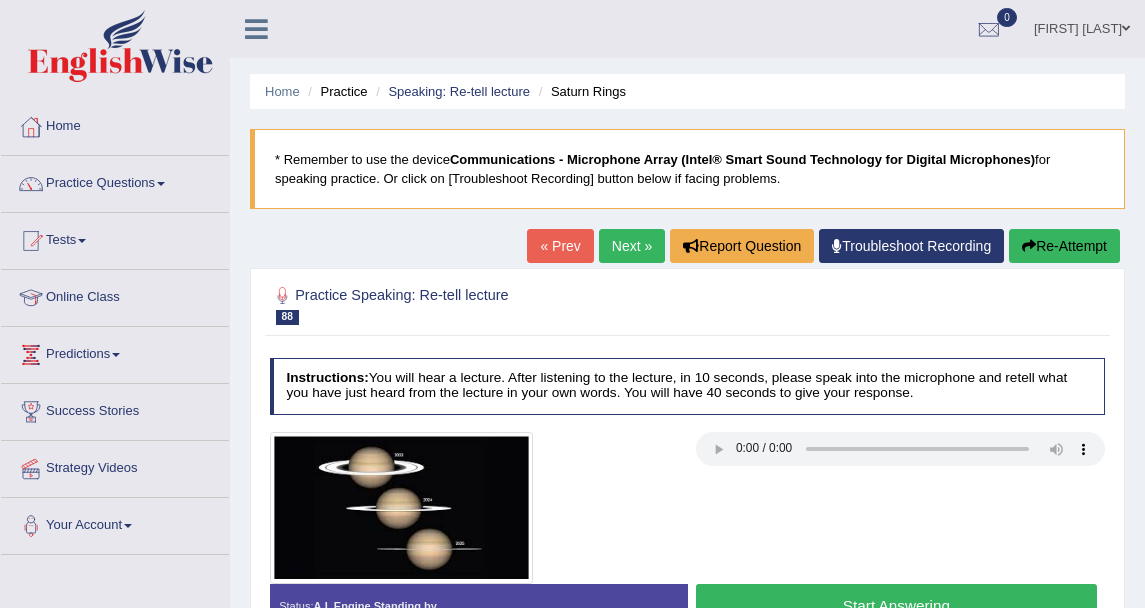 scroll, scrollTop: 0, scrollLeft: 0, axis: both 